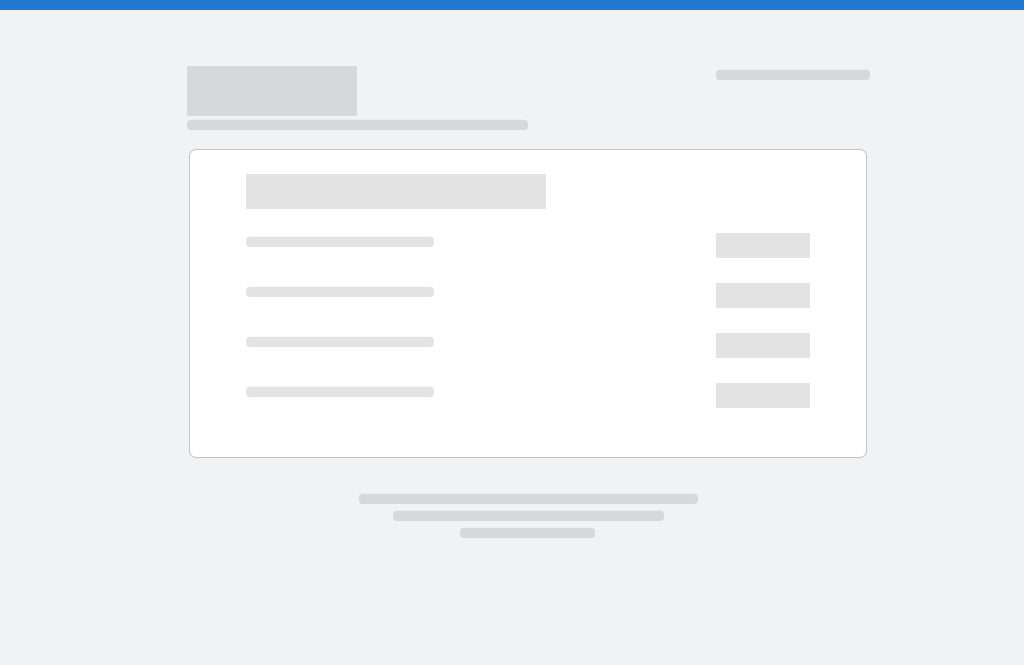scroll, scrollTop: 0, scrollLeft: 0, axis: both 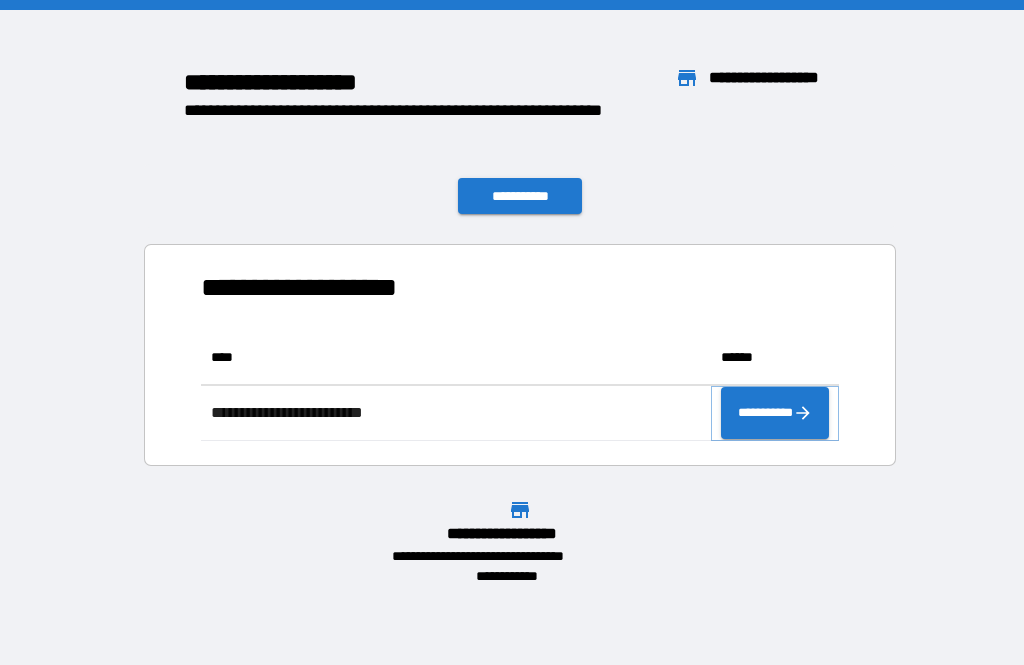 click on "**********" at bounding box center [775, 413] 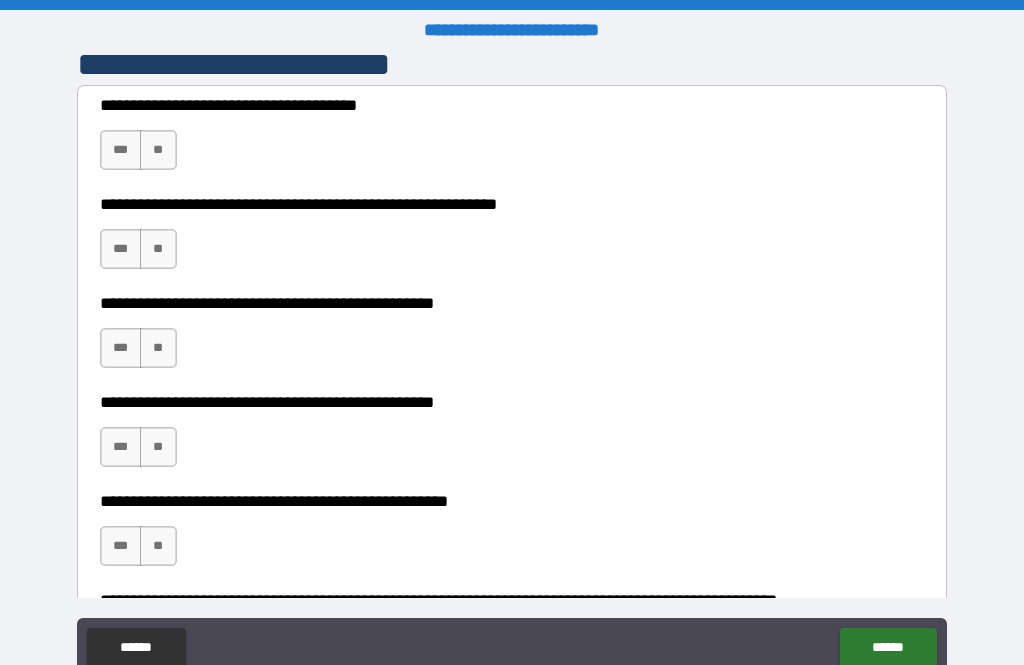 scroll, scrollTop: 436, scrollLeft: 0, axis: vertical 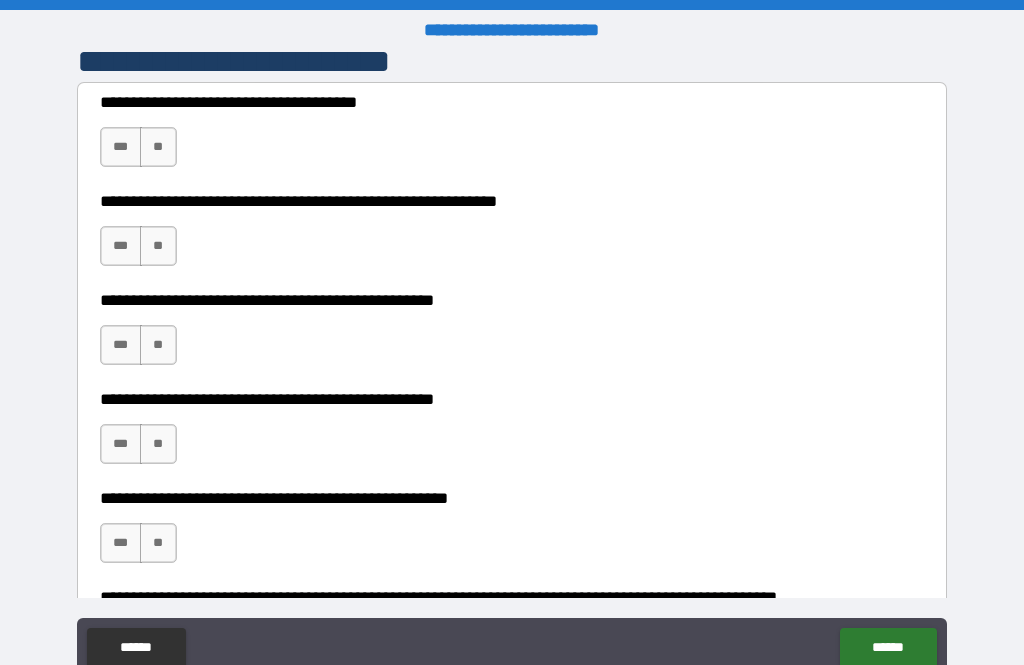click on "**" at bounding box center (158, 147) 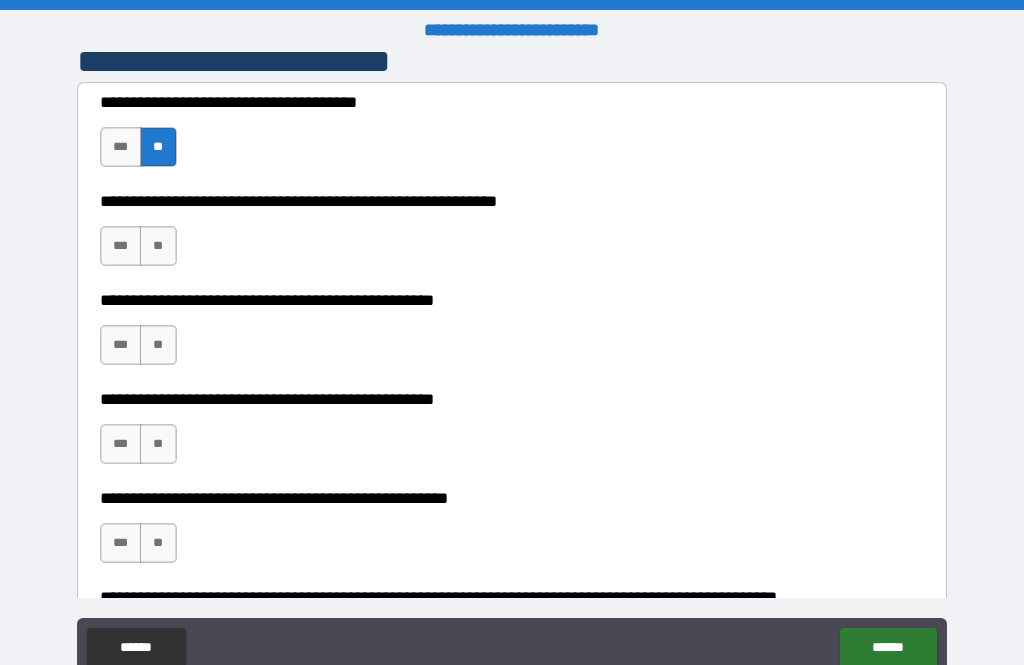 click on "***" at bounding box center (121, 246) 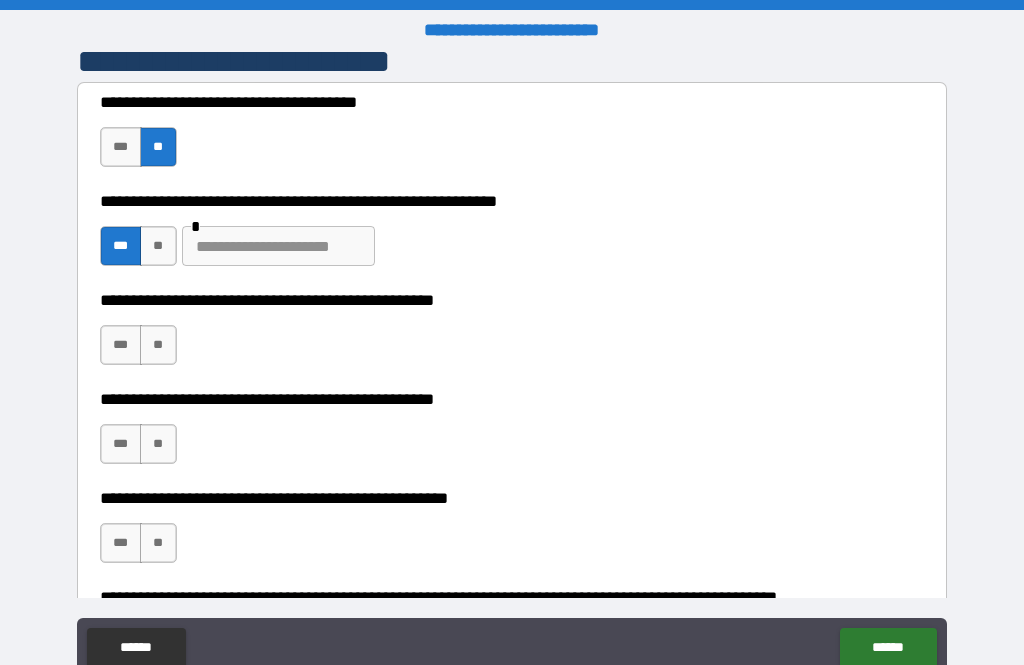 click on "**" at bounding box center (158, 345) 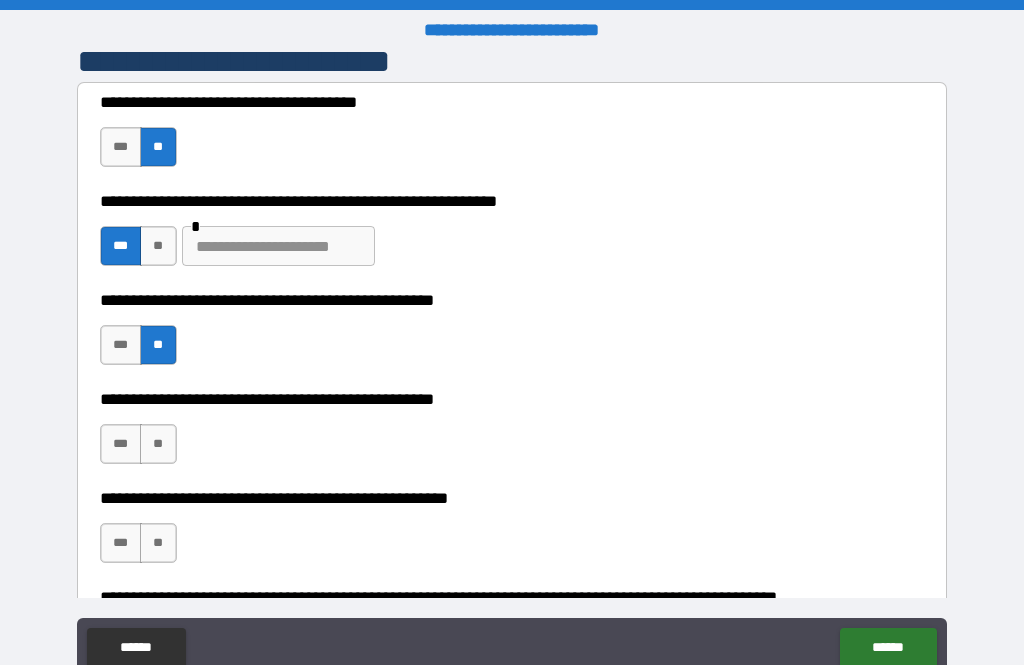 click on "***" at bounding box center (121, 444) 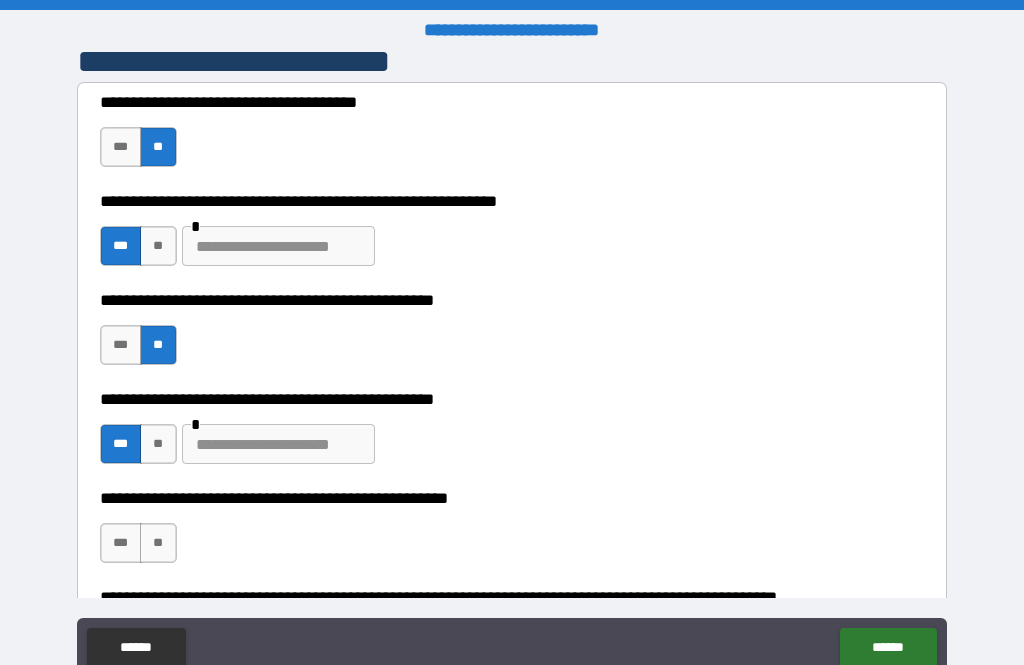 click at bounding box center [278, 444] 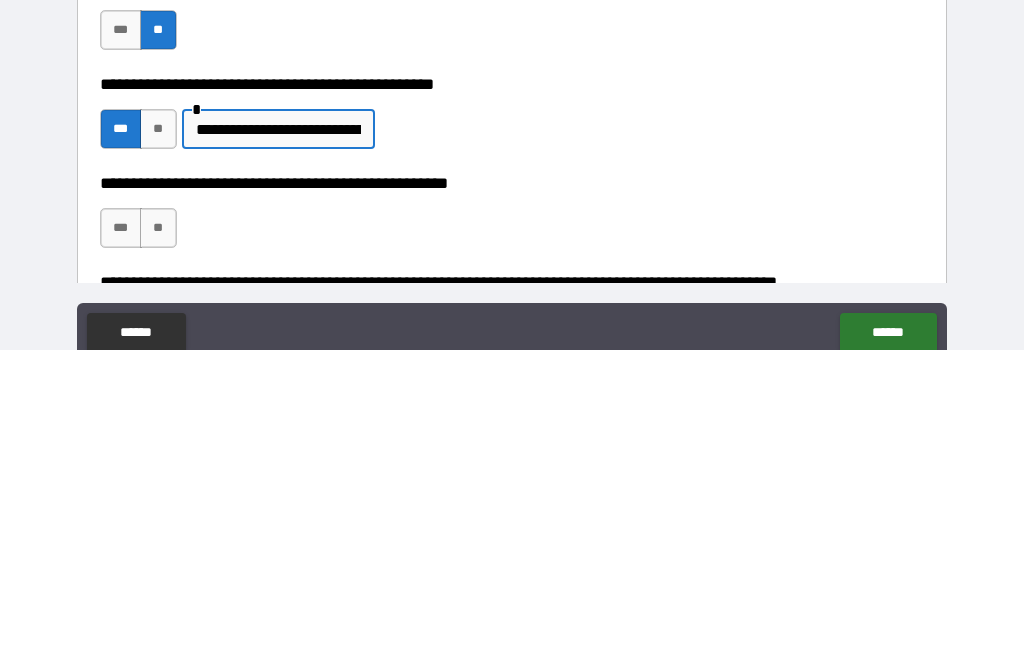 type on "**********" 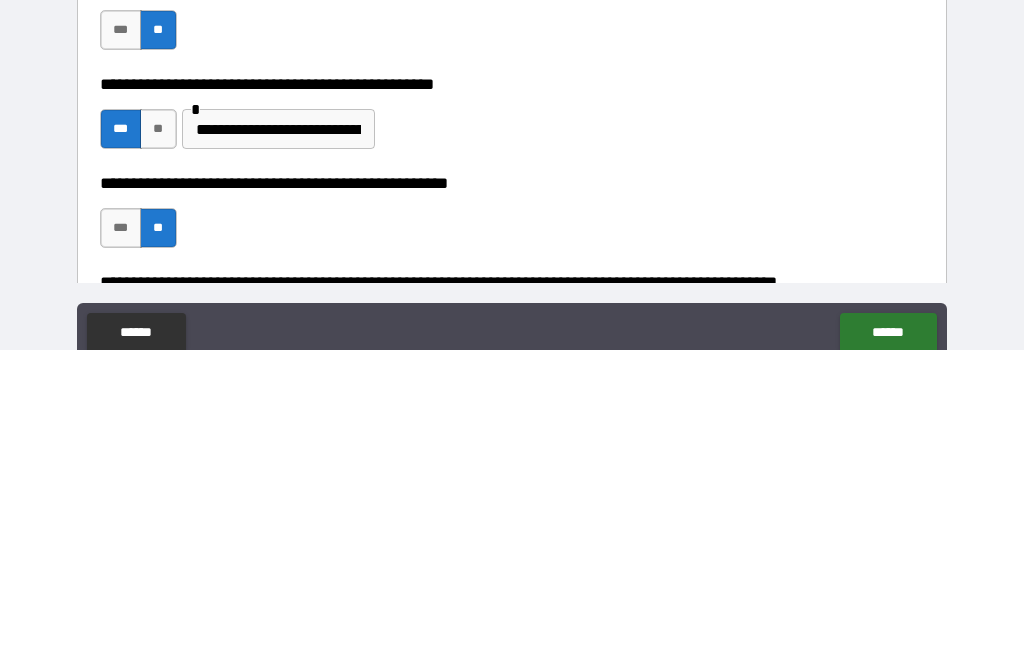 scroll, scrollTop: 64, scrollLeft: 0, axis: vertical 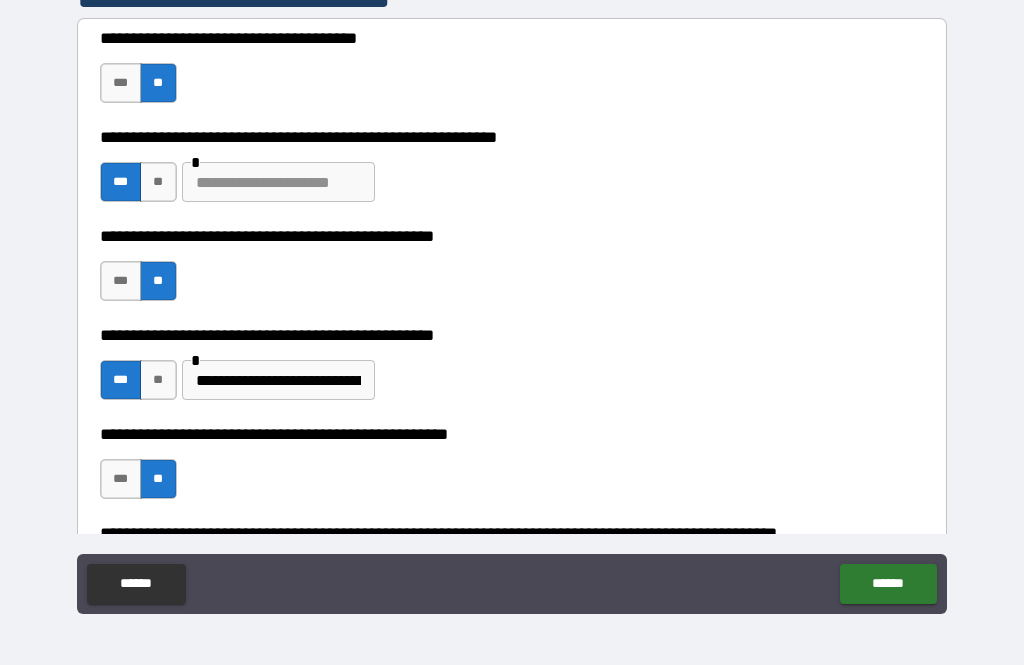 click on "******" at bounding box center (888, 584) 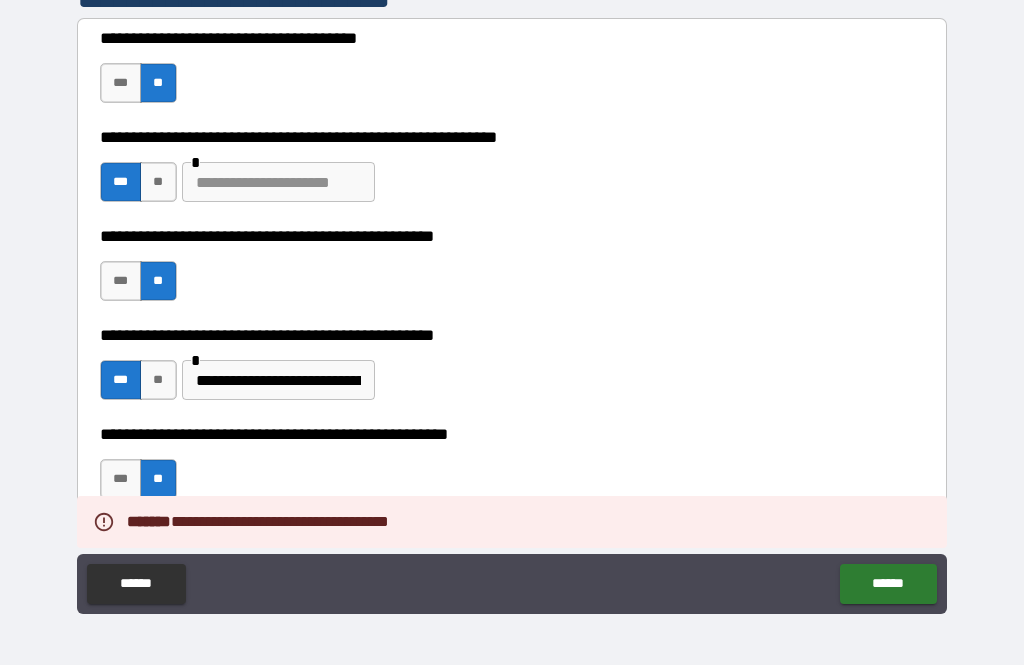 click on "******" at bounding box center (888, 584) 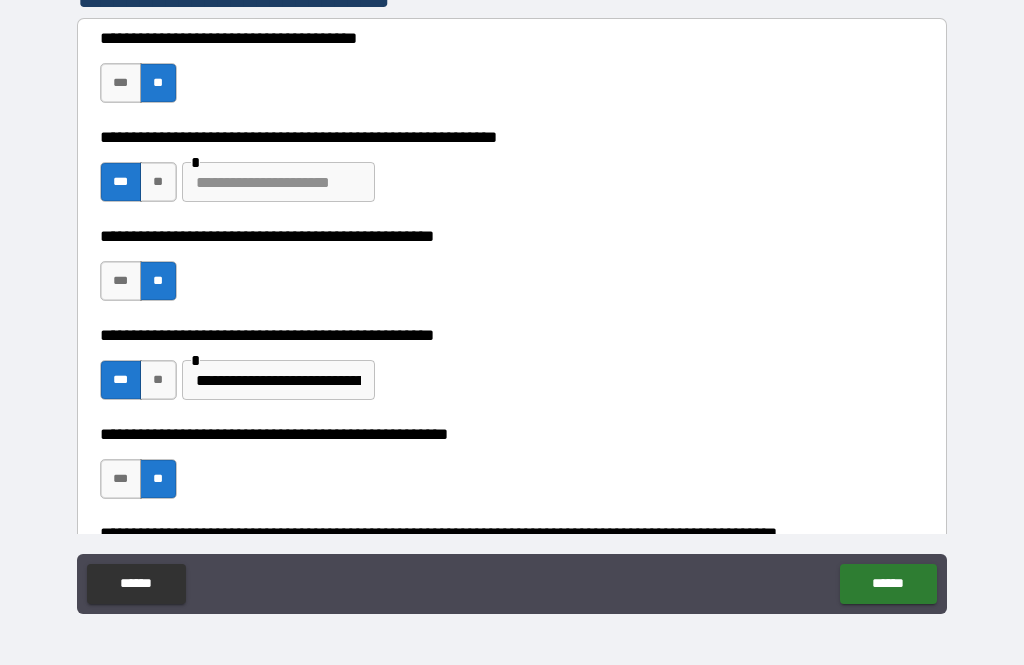 click at bounding box center (278, 182) 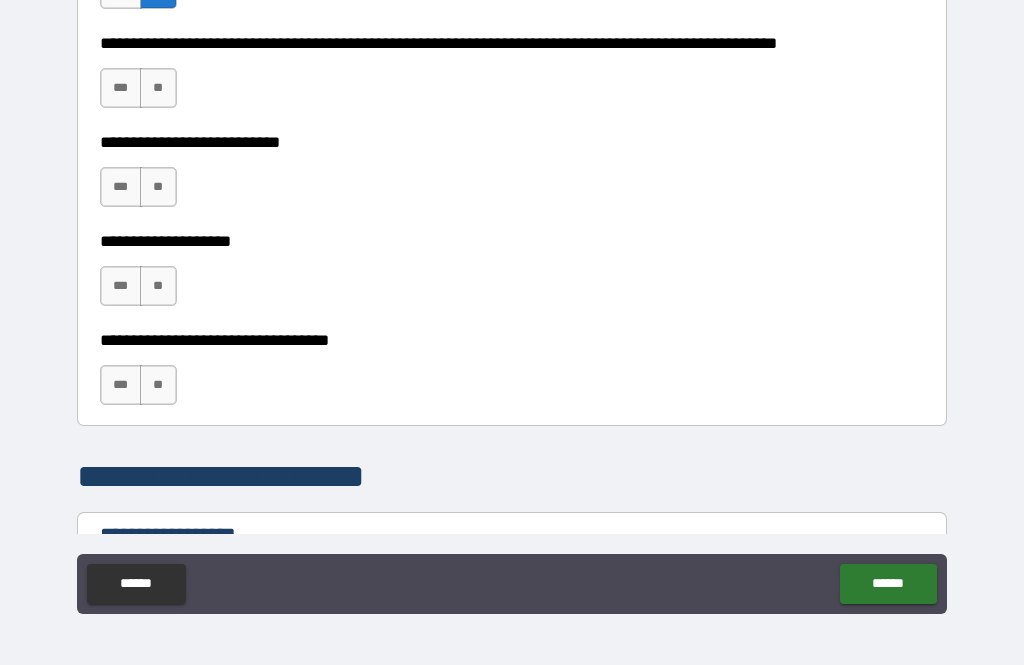 scroll, scrollTop: 925, scrollLeft: 0, axis: vertical 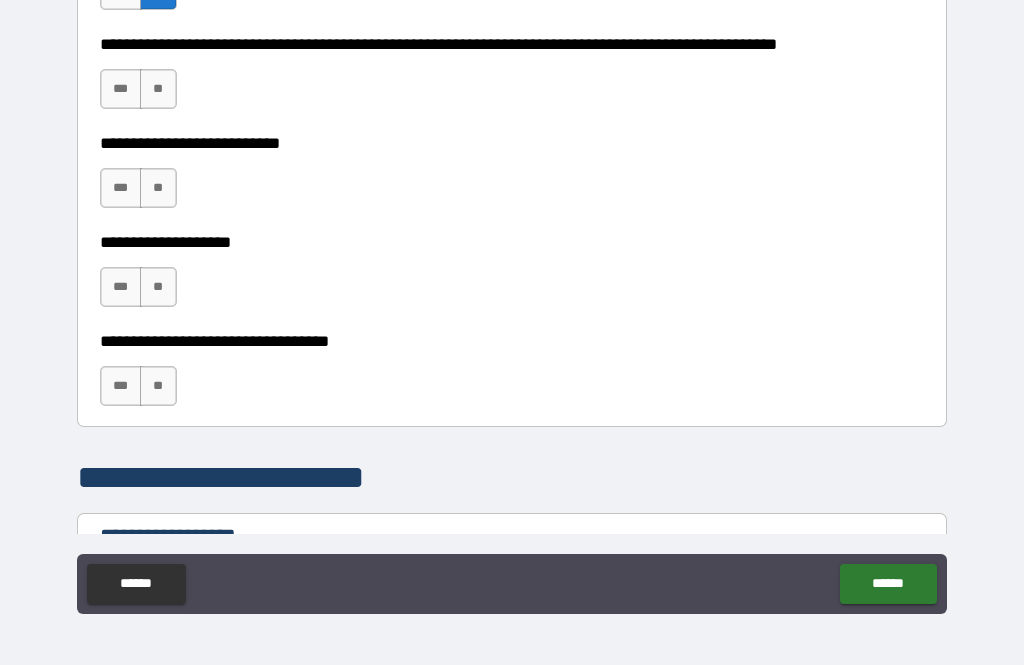 type on "***" 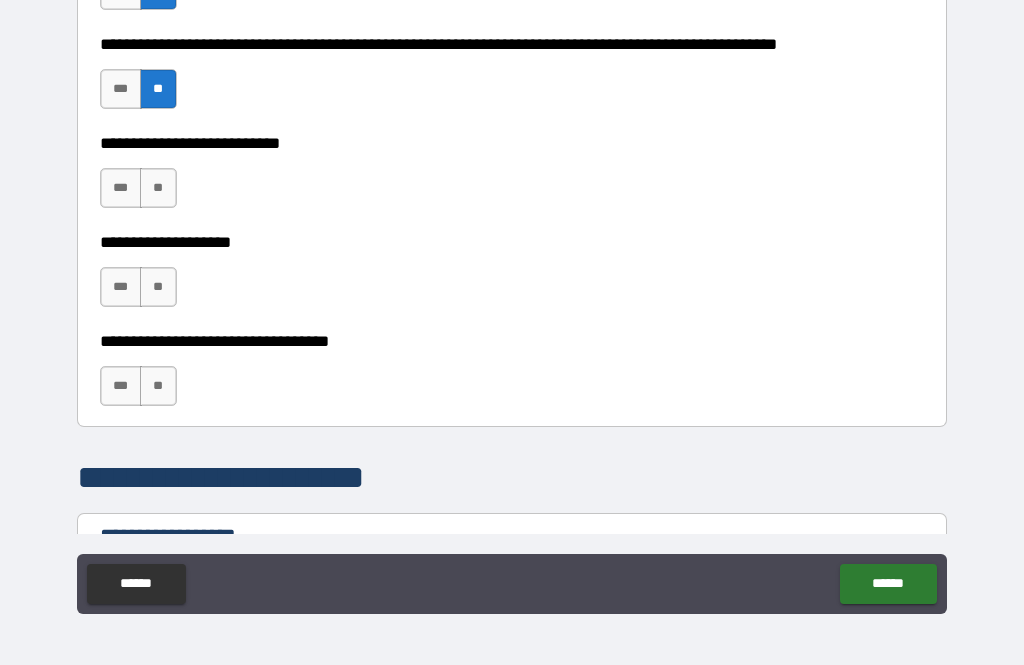 click on "**" at bounding box center [158, 188] 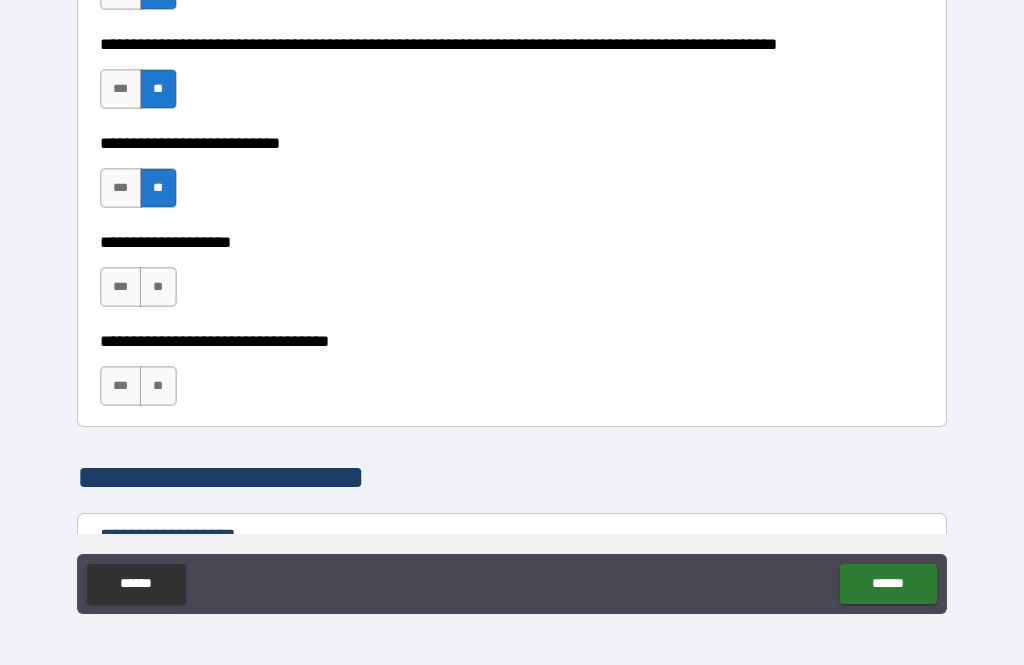 click on "**" at bounding box center (158, 287) 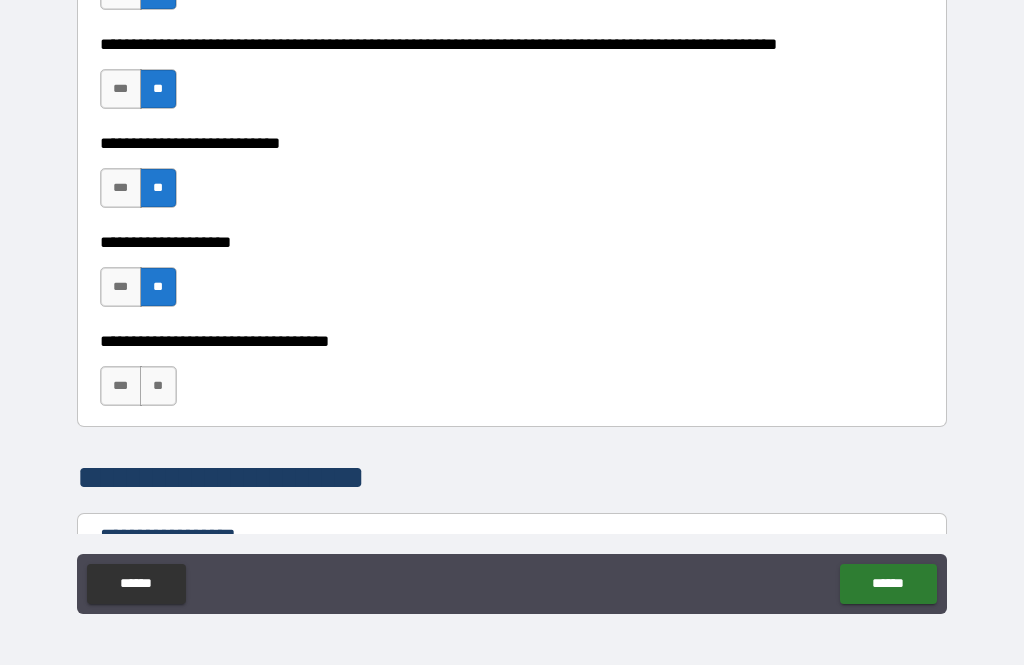 click on "**" at bounding box center (158, 386) 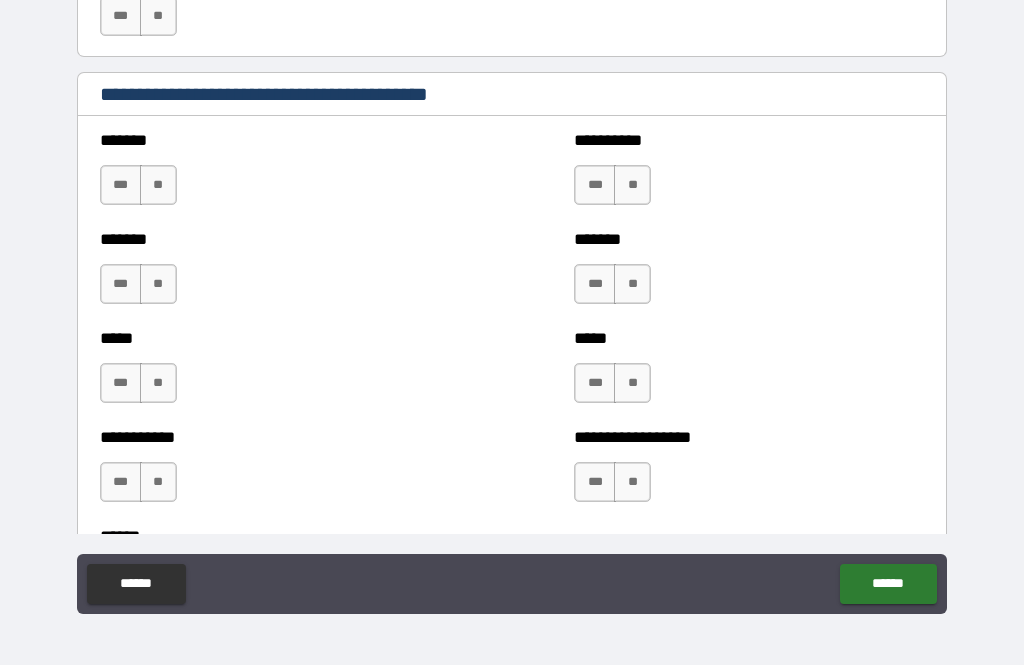 scroll, scrollTop: 1635, scrollLeft: 0, axis: vertical 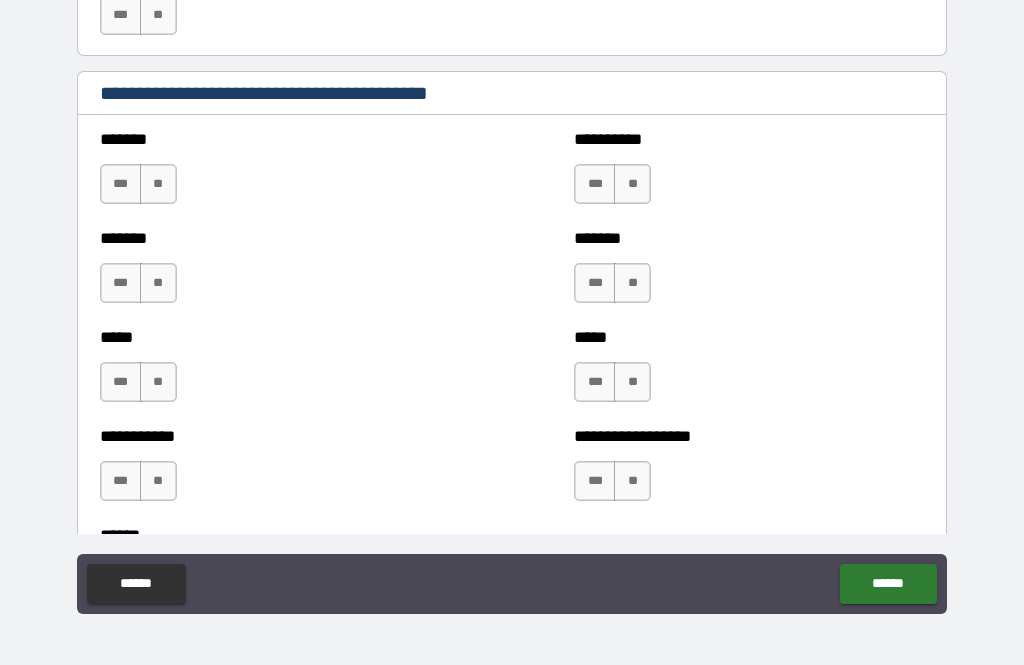 click on "**" at bounding box center [158, 184] 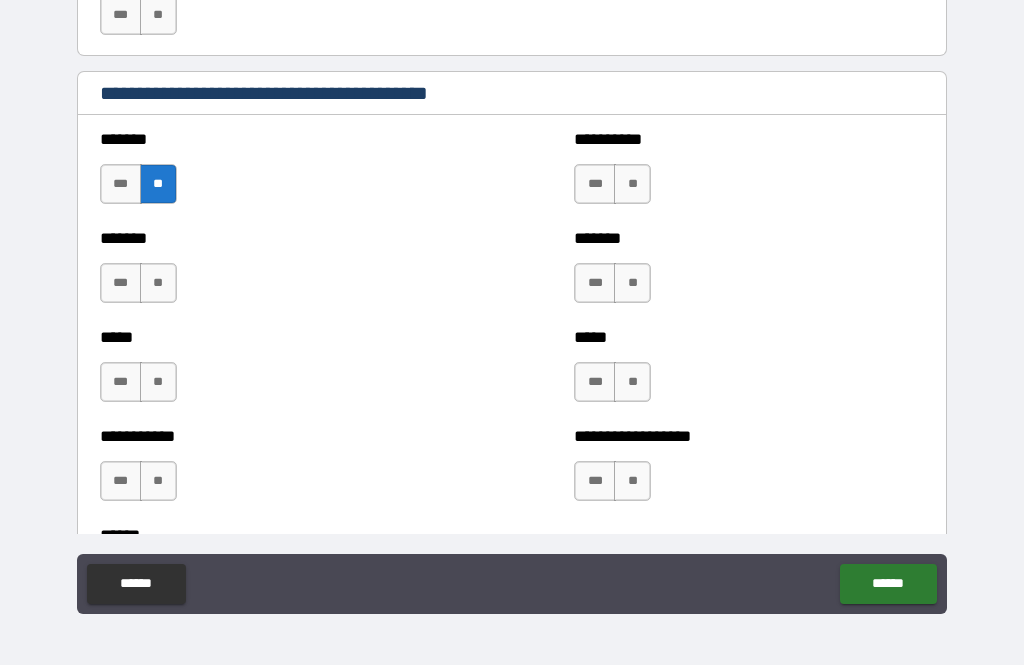click on "**" at bounding box center [158, 283] 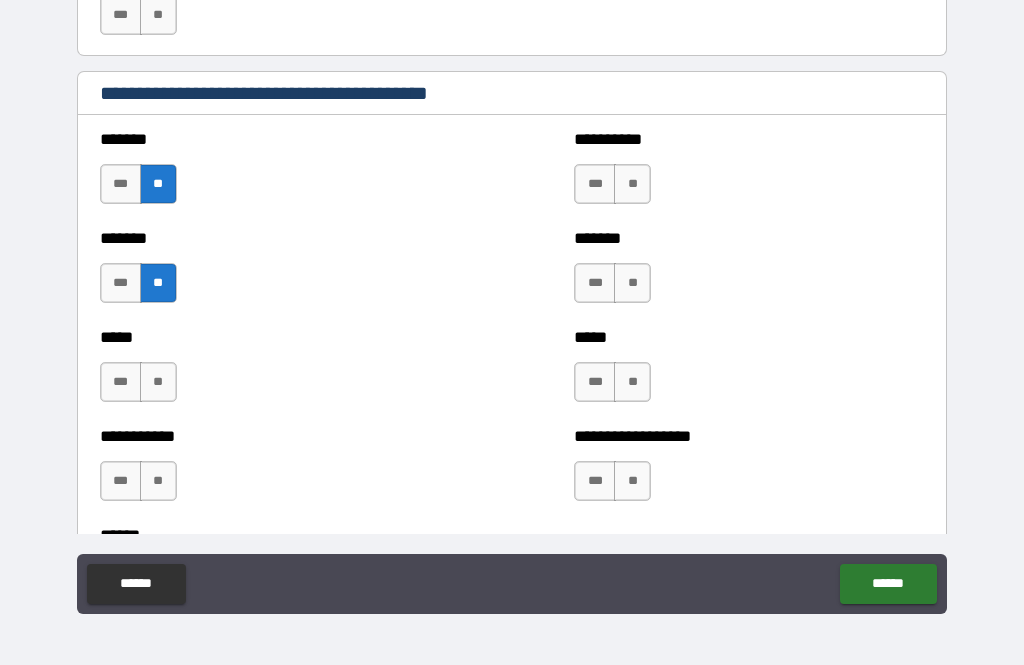 click on "**" at bounding box center (158, 382) 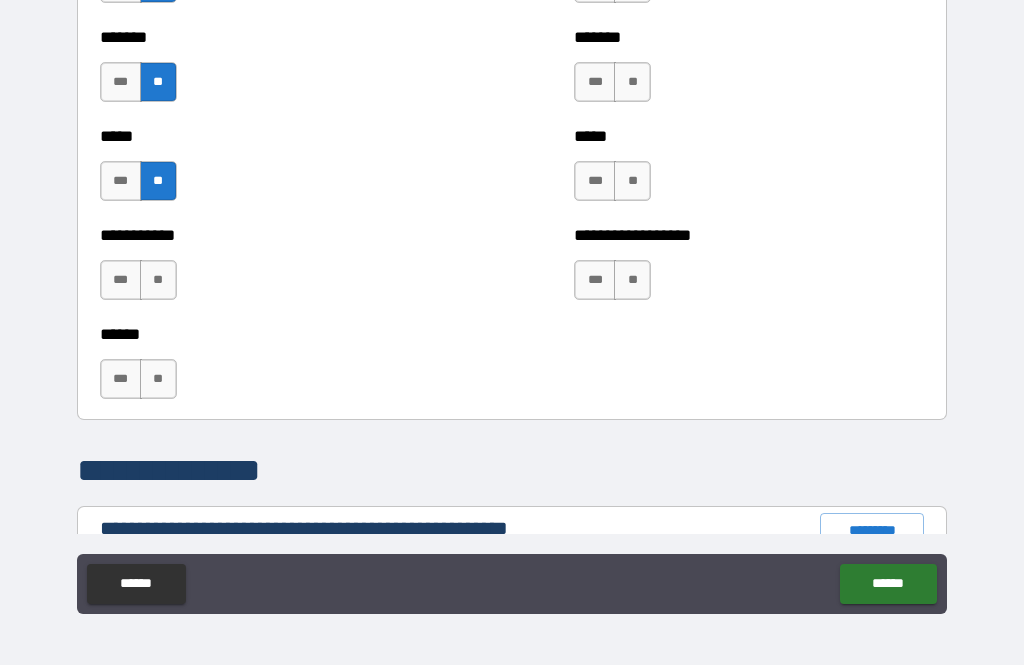 scroll, scrollTop: 1837, scrollLeft: 0, axis: vertical 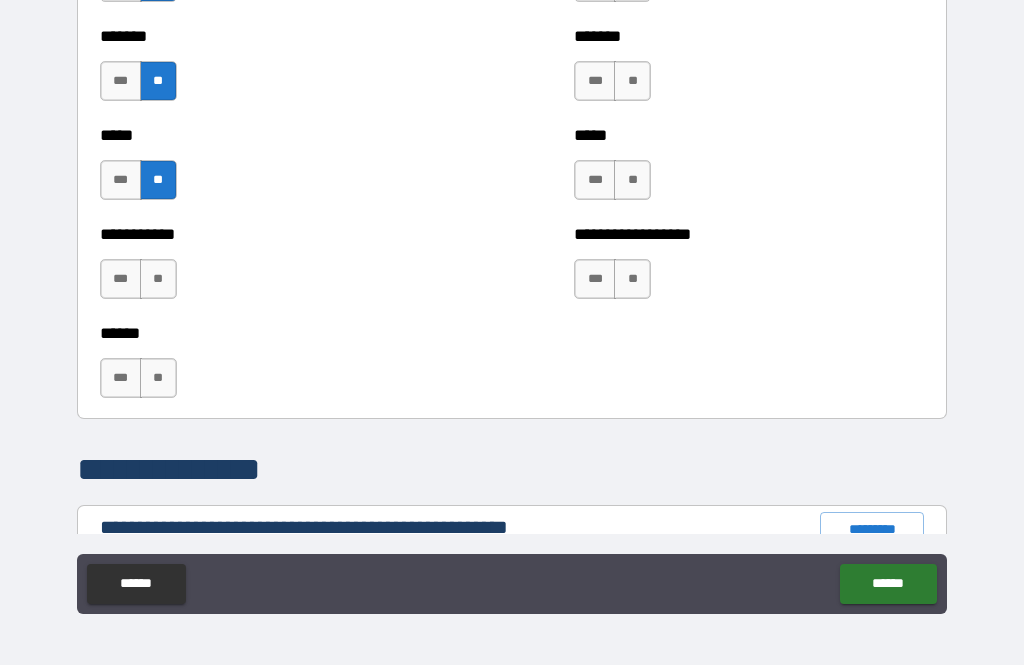 click on "**" at bounding box center [158, 279] 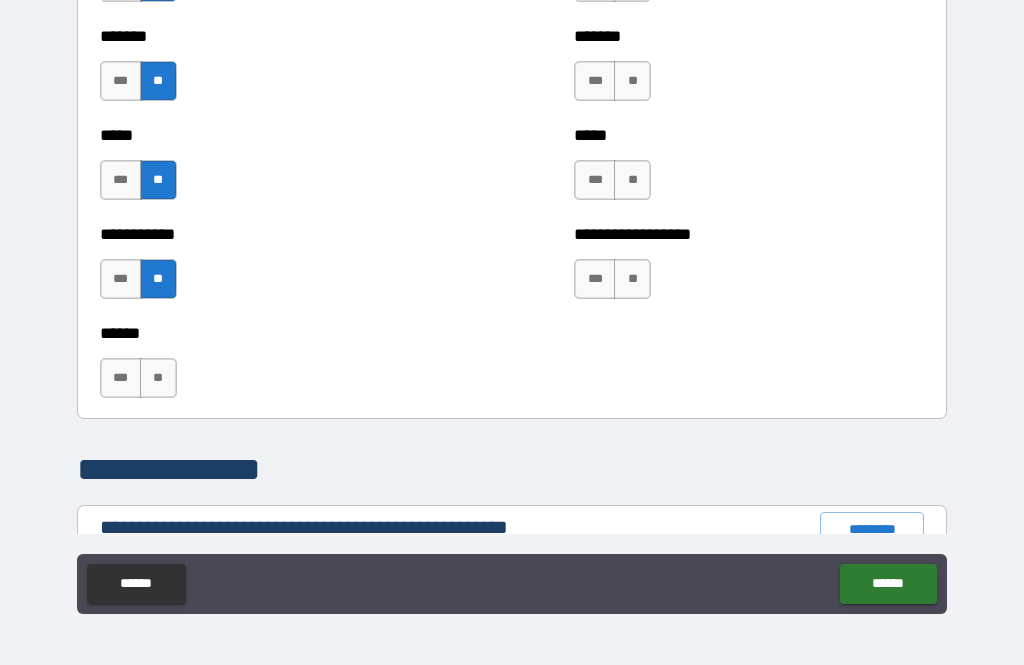 click on "**" at bounding box center (632, 81) 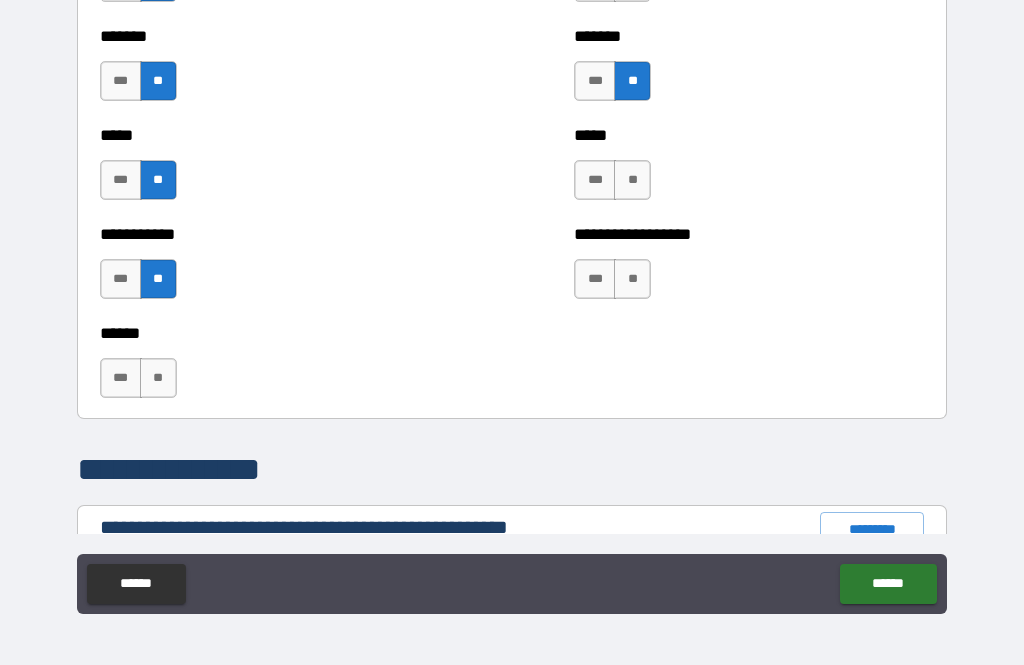 click on "**" at bounding box center (632, 180) 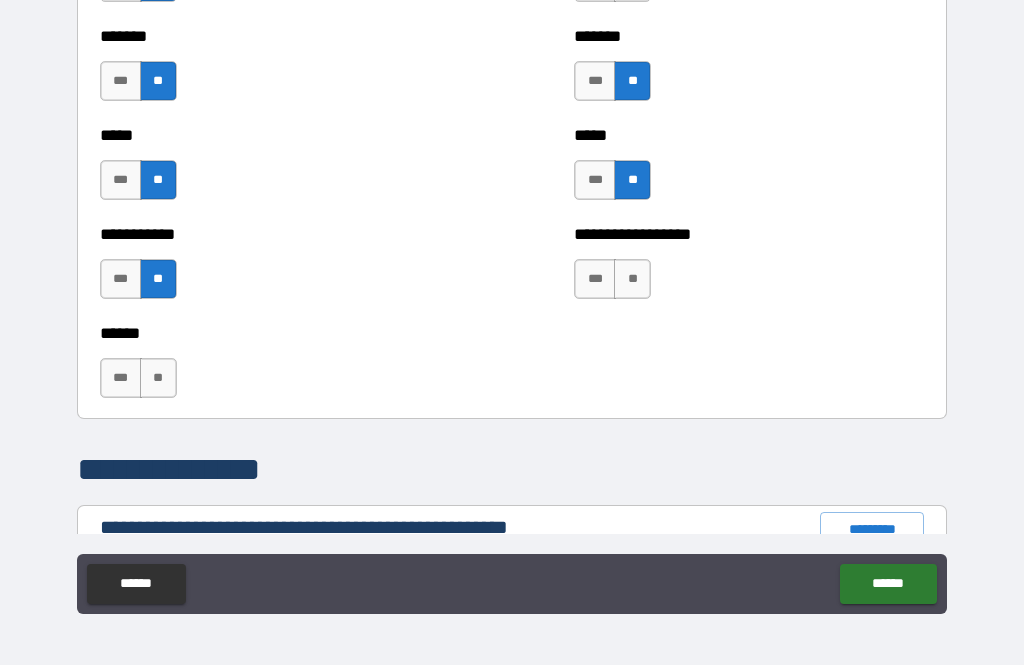 click on "**" at bounding box center [632, 279] 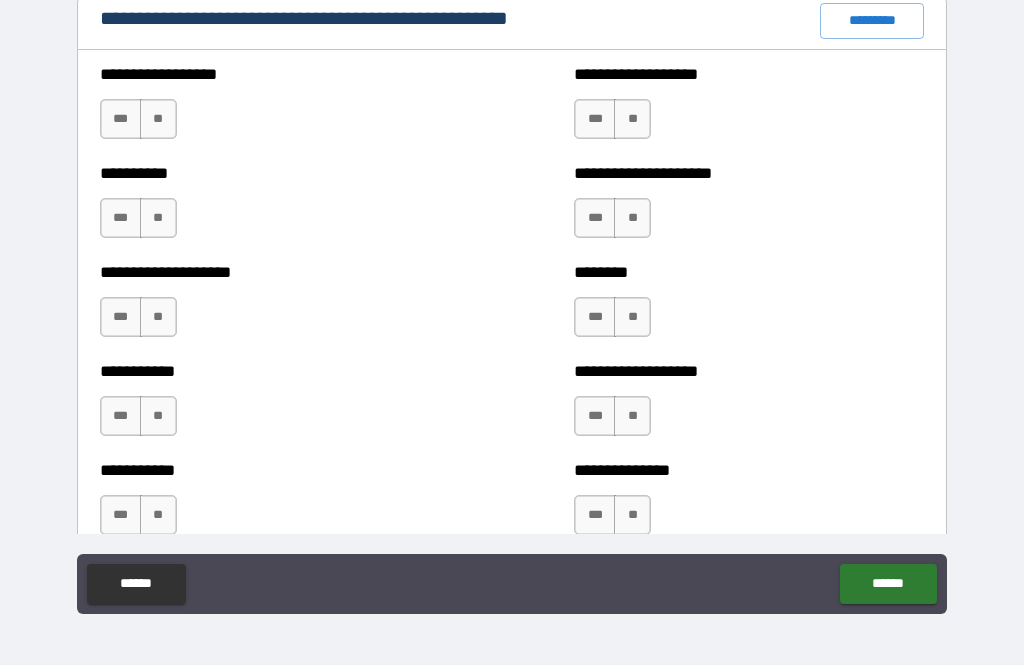 scroll, scrollTop: 2347, scrollLeft: 0, axis: vertical 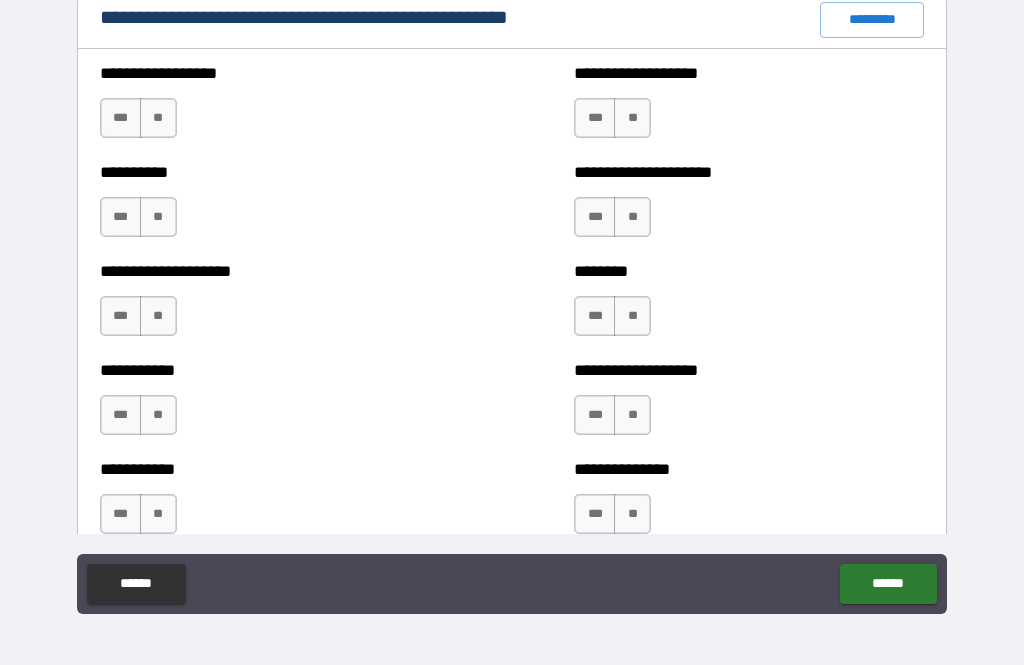 click on "**" at bounding box center (158, 118) 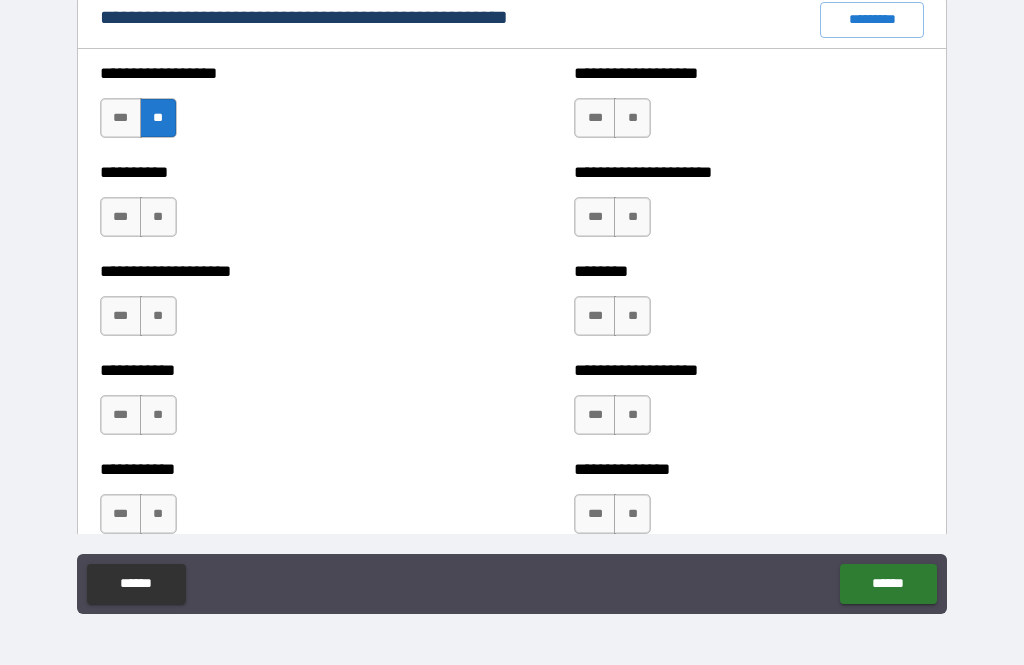 click on "**" at bounding box center [158, 217] 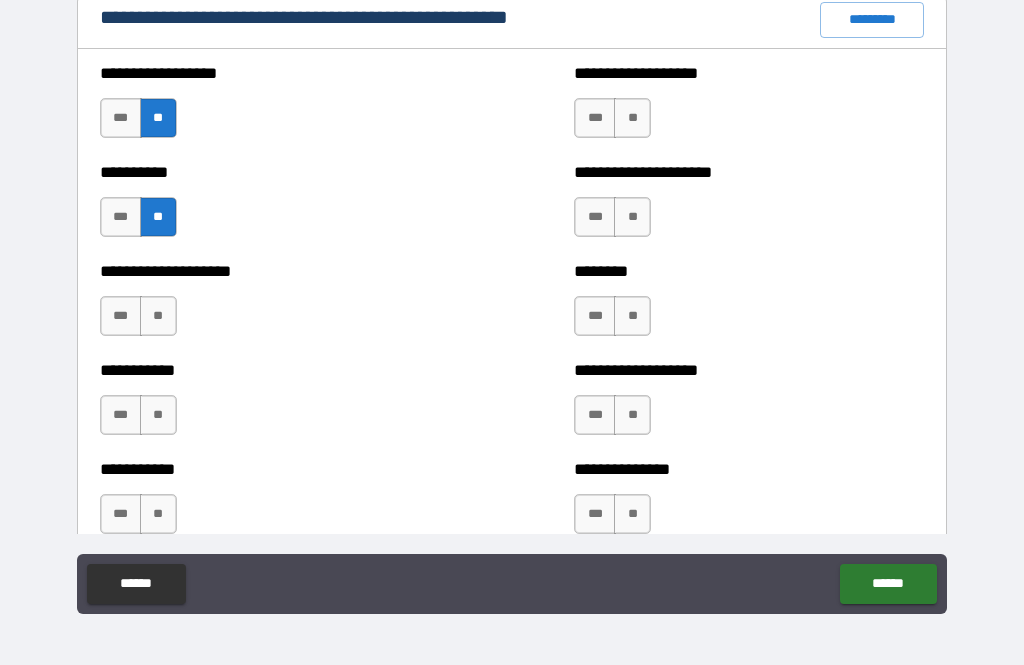 click on "**" at bounding box center (158, 316) 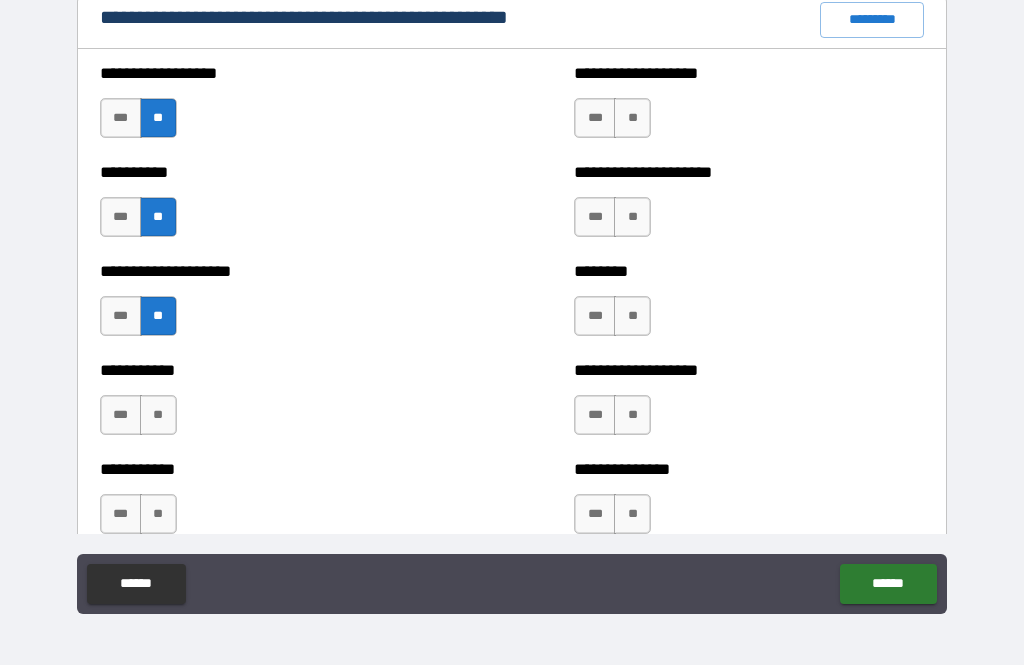 click on "**" at bounding box center [158, 415] 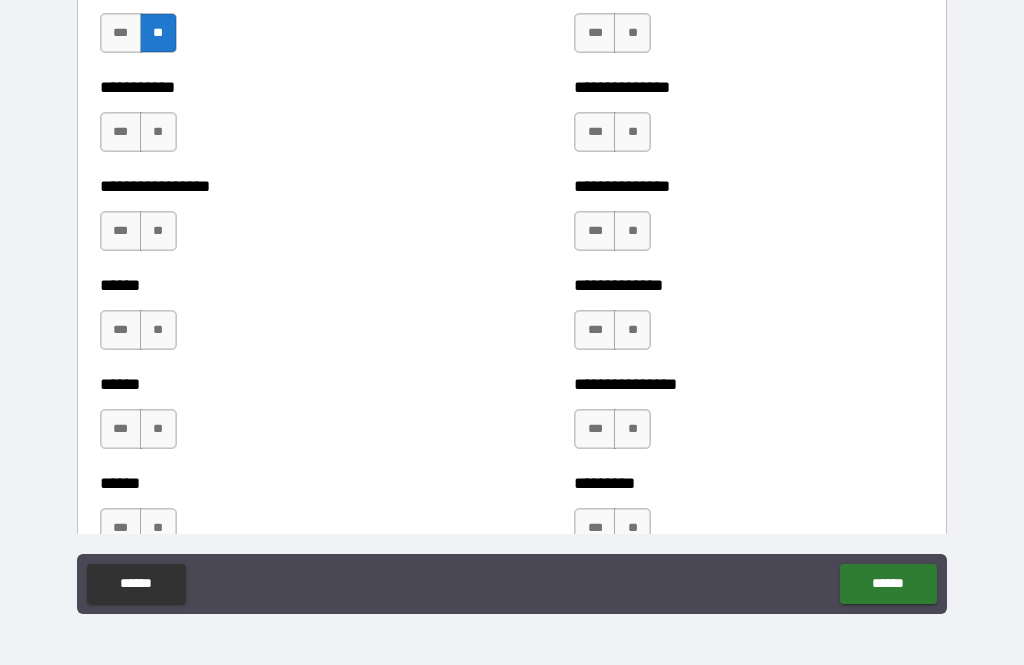 scroll, scrollTop: 2730, scrollLeft: 0, axis: vertical 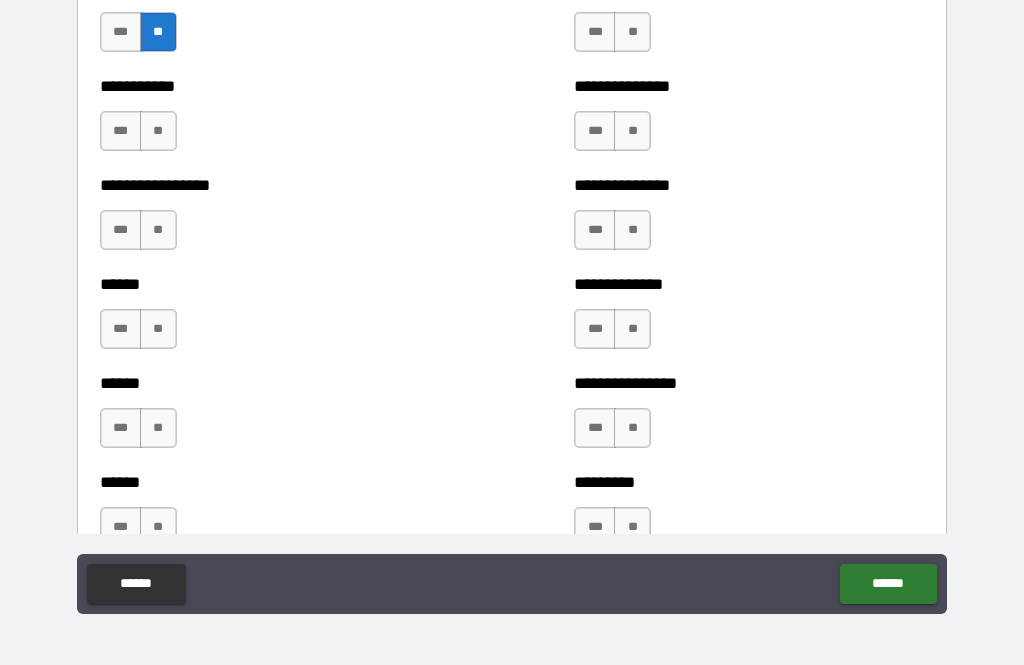 click on "**" at bounding box center [158, 131] 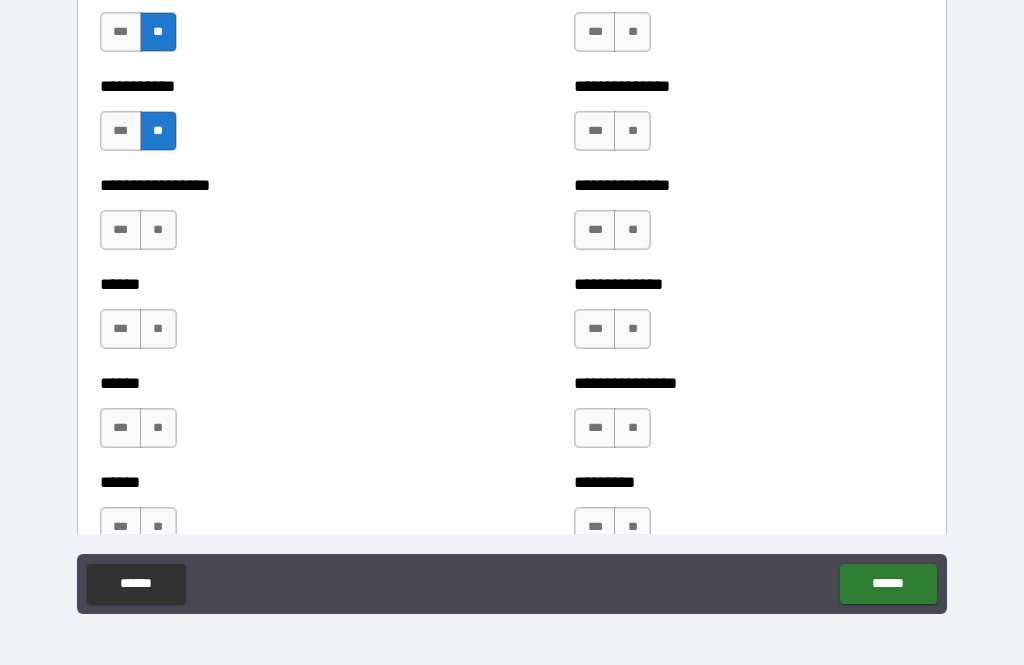 click on "**" at bounding box center [158, 230] 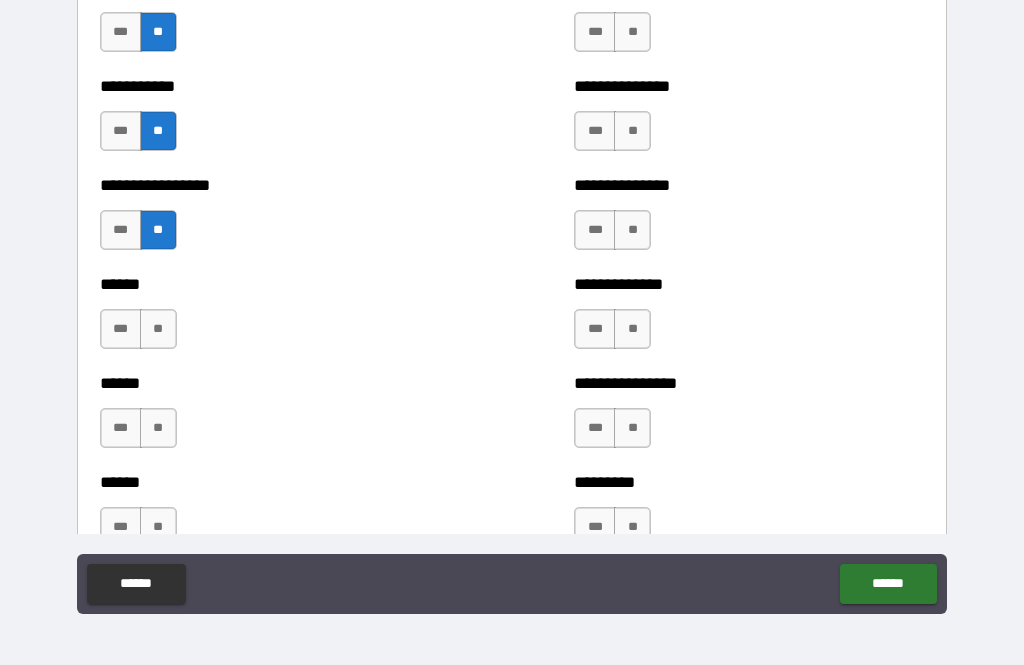 click on "**" at bounding box center (158, 329) 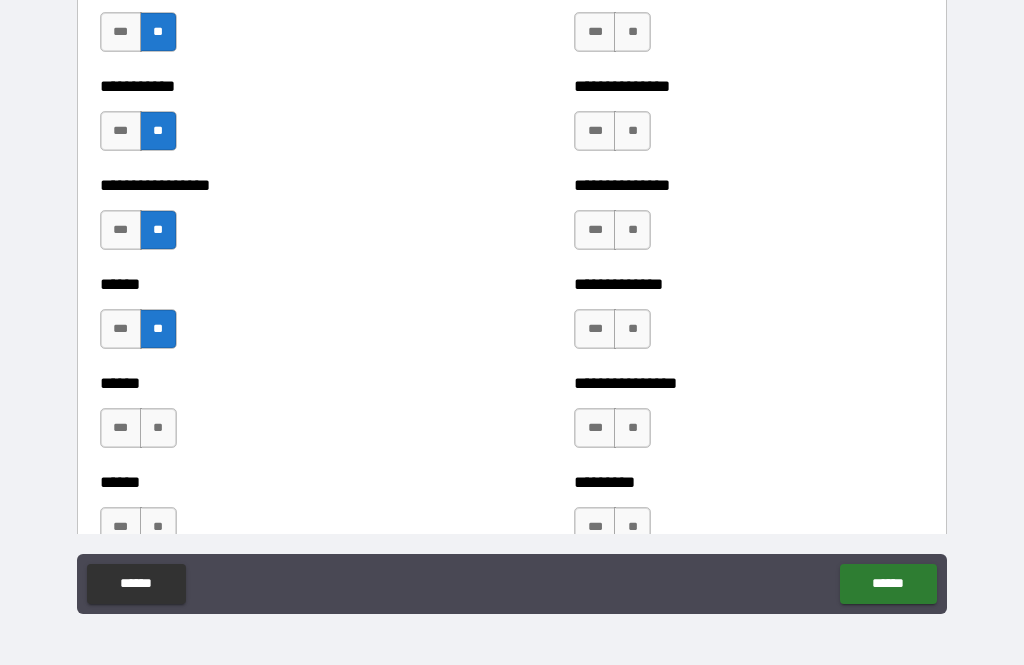 click on "**" at bounding box center (158, 428) 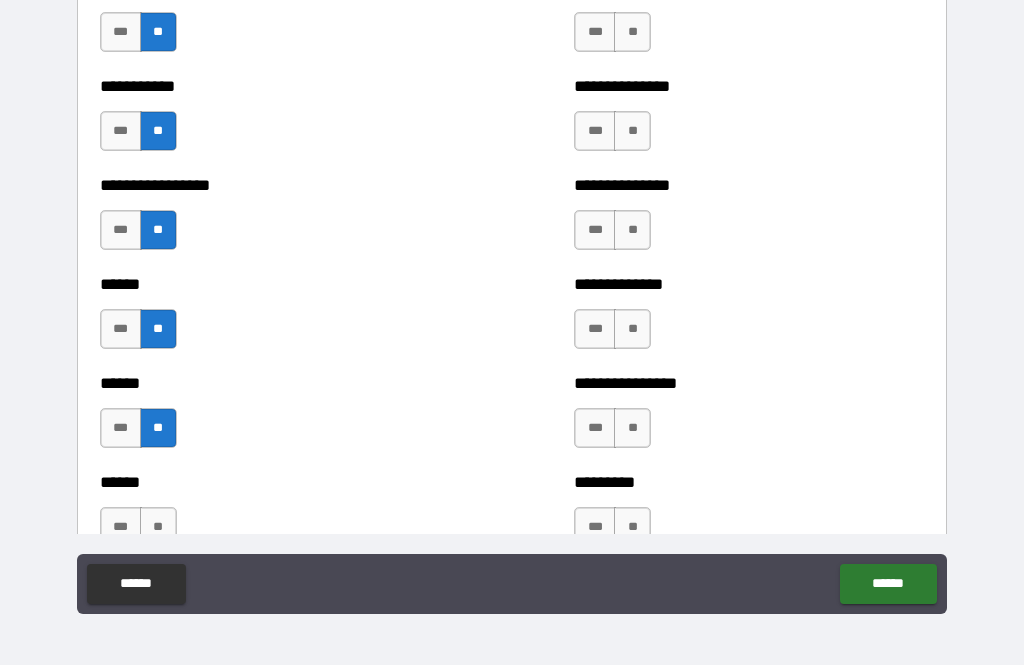 click on "**" at bounding box center [158, 527] 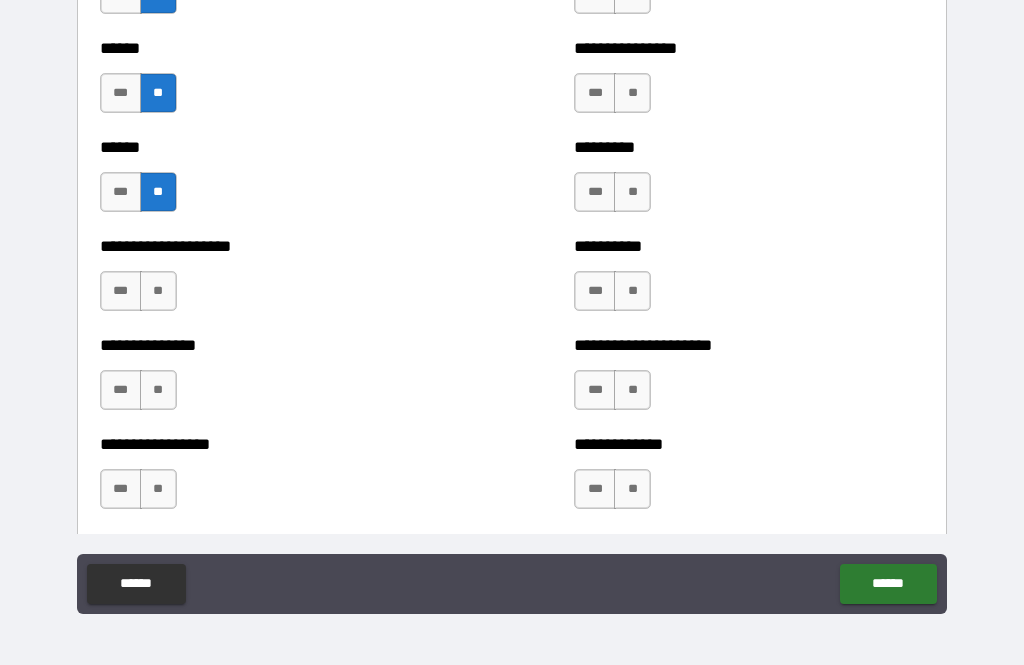 scroll, scrollTop: 3066, scrollLeft: 0, axis: vertical 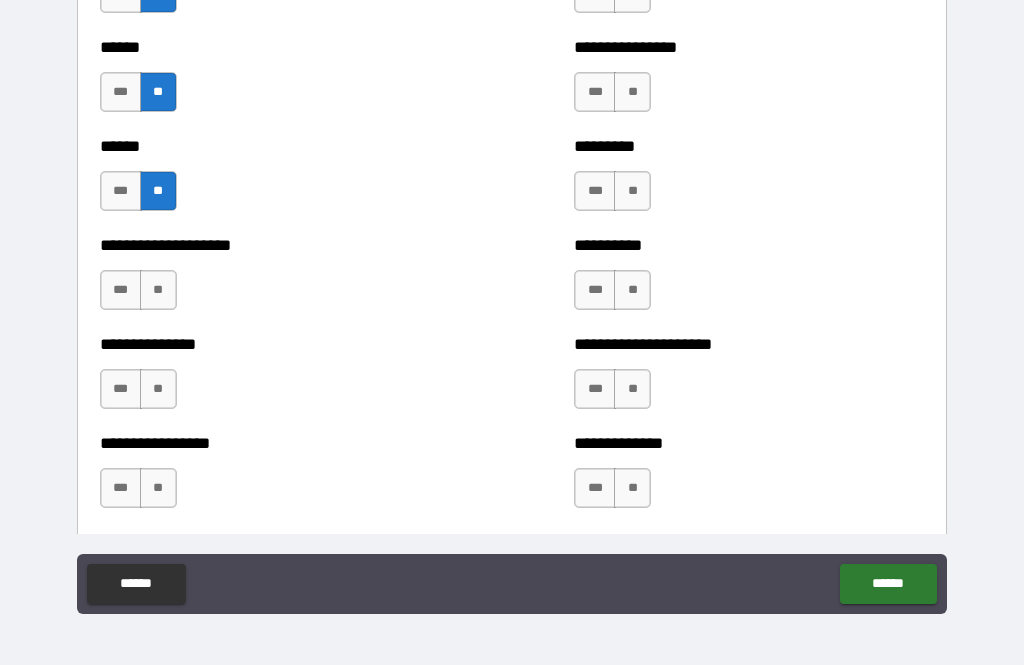 click on "**" at bounding box center (158, 290) 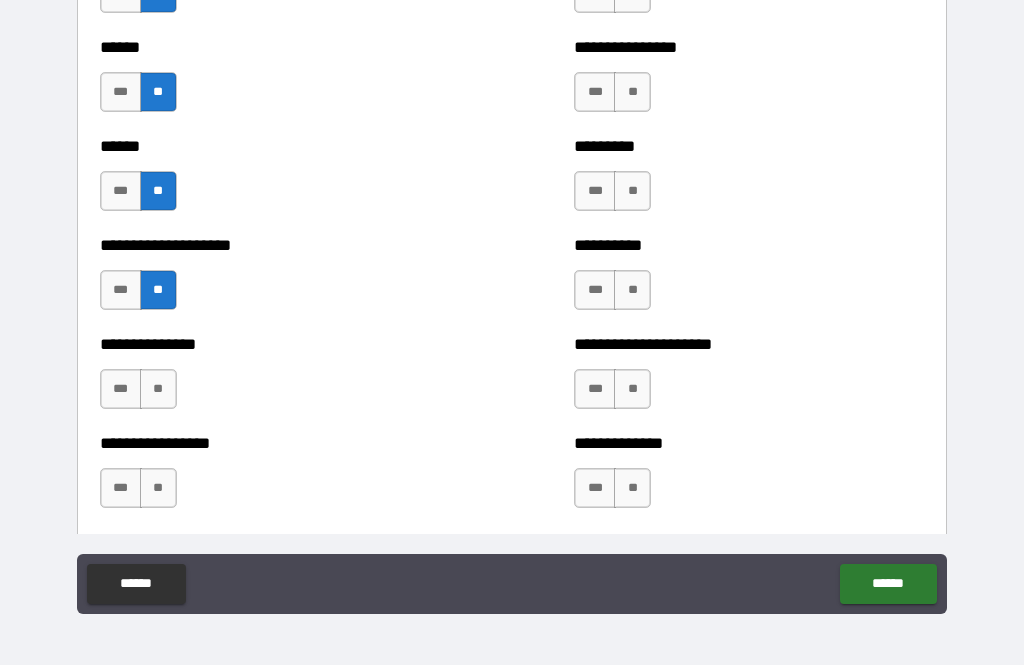 click on "***" at bounding box center (121, 389) 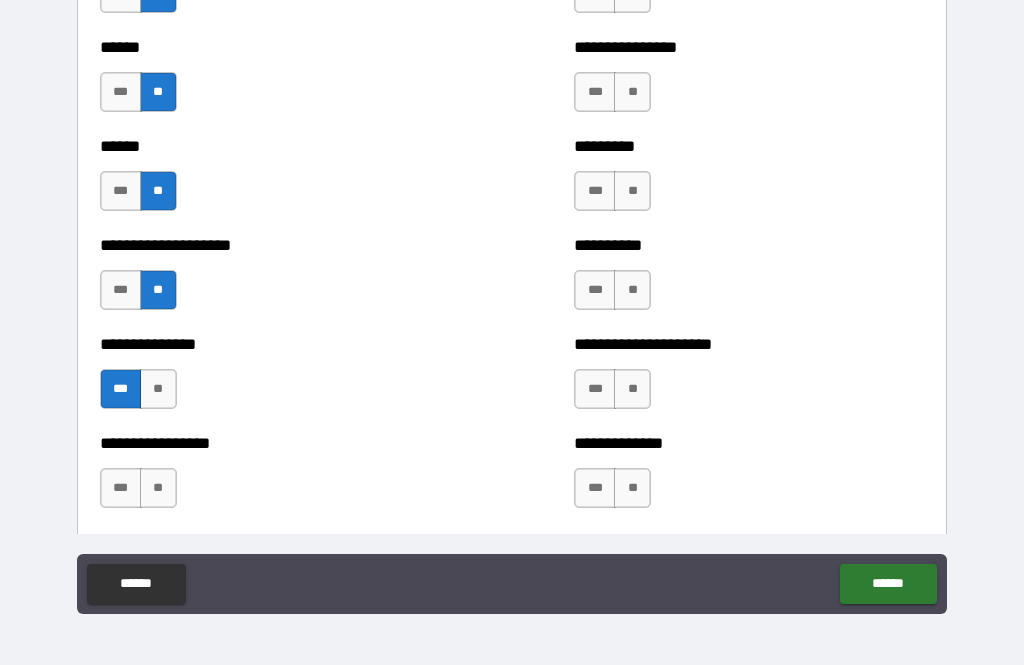 click on "**" at bounding box center (158, 488) 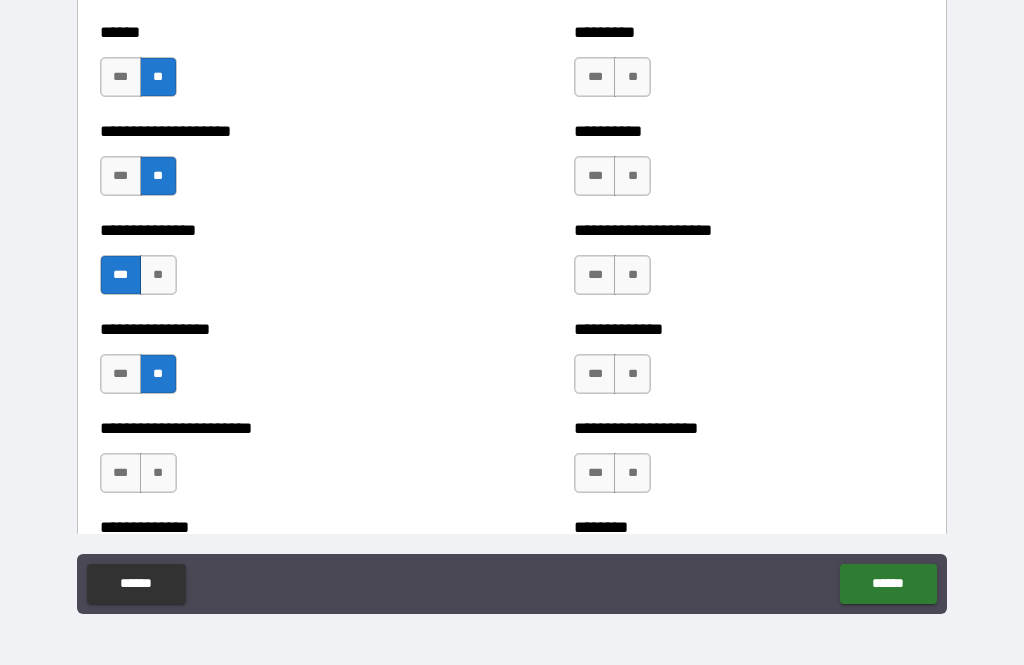 scroll, scrollTop: 3212, scrollLeft: 0, axis: vertical 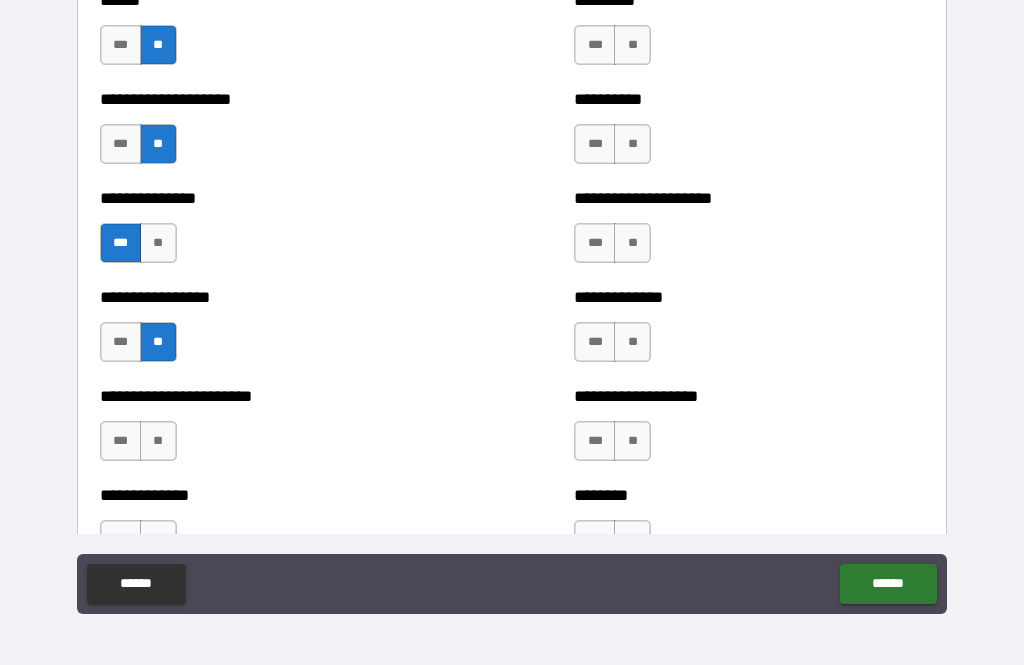 click on "**" at bounding box center [158, 441] 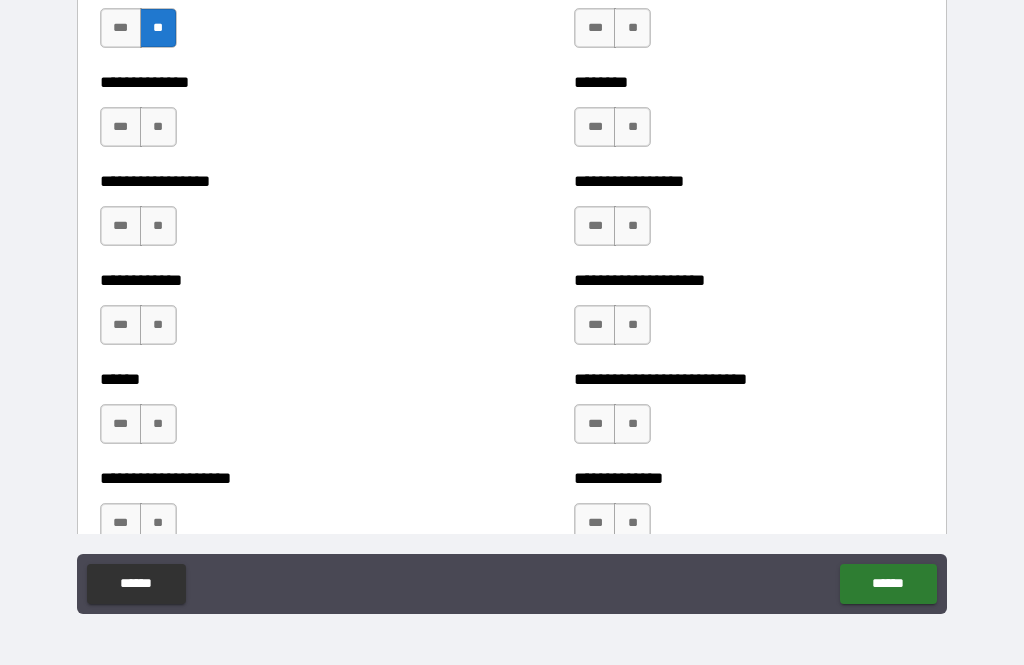 scroll, scrollTop: 3626, scrollLeft: 0, axis: vertical 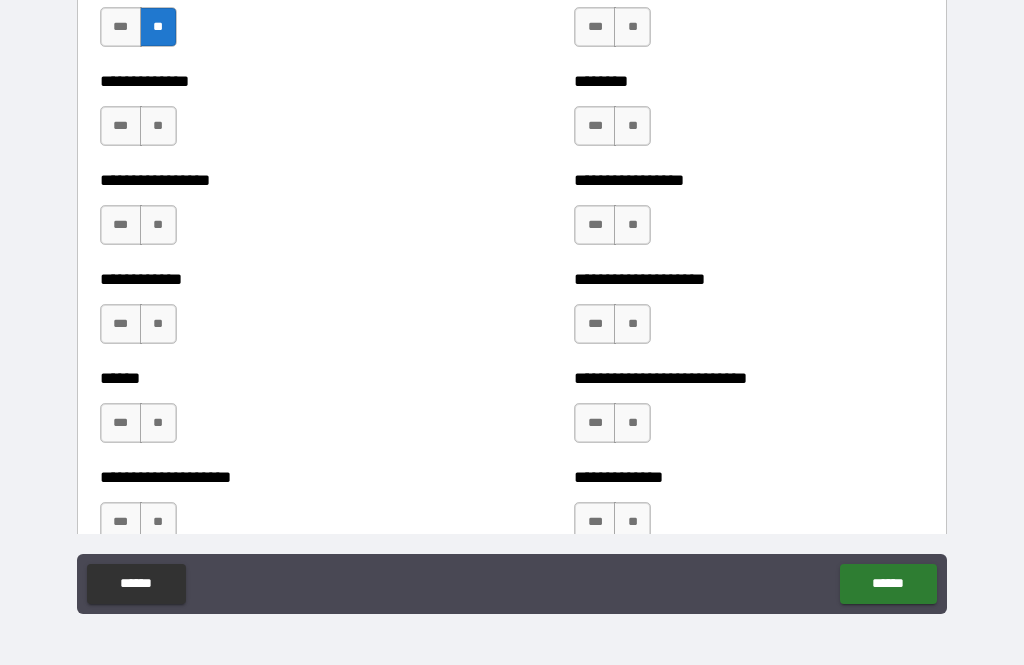 click on "**" at bounding box center [158, 126] 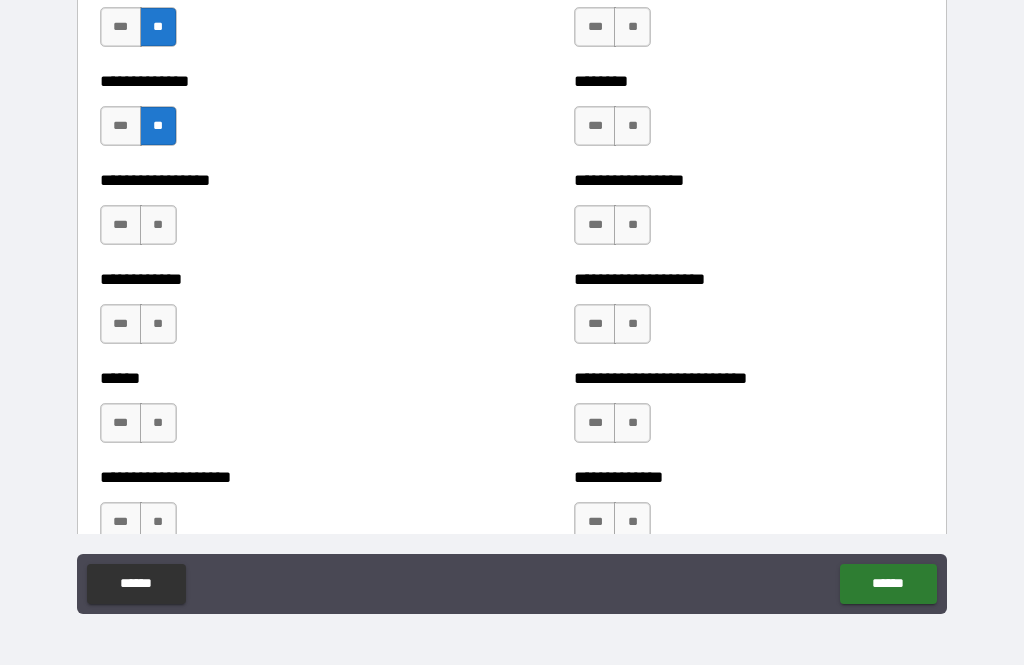click on "***" at bounding box center [121, 225] 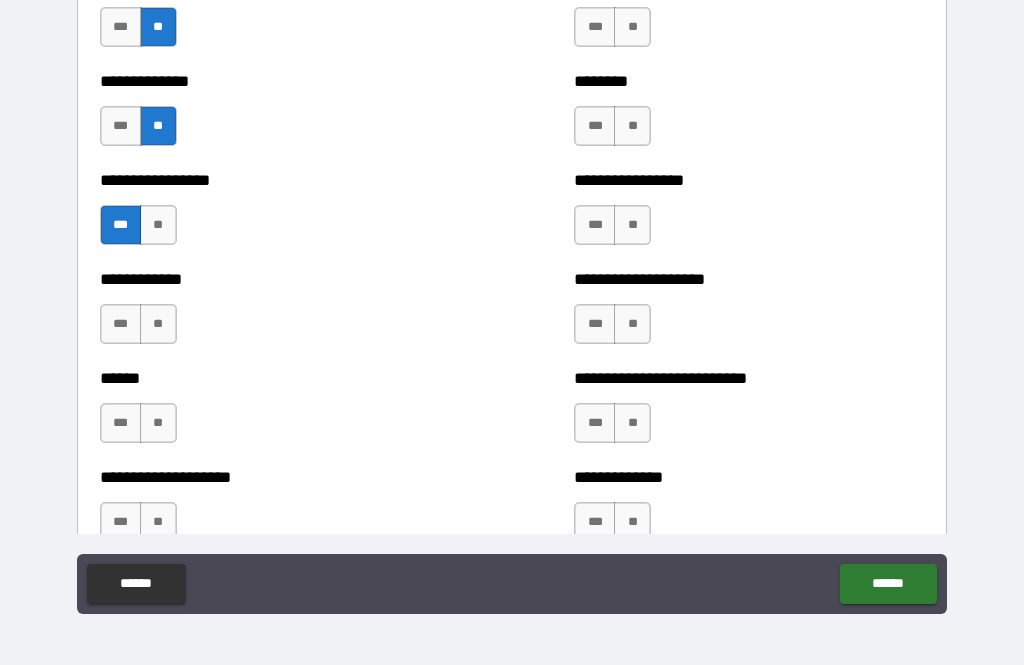 click on "**" at bounding box center [158, 324] 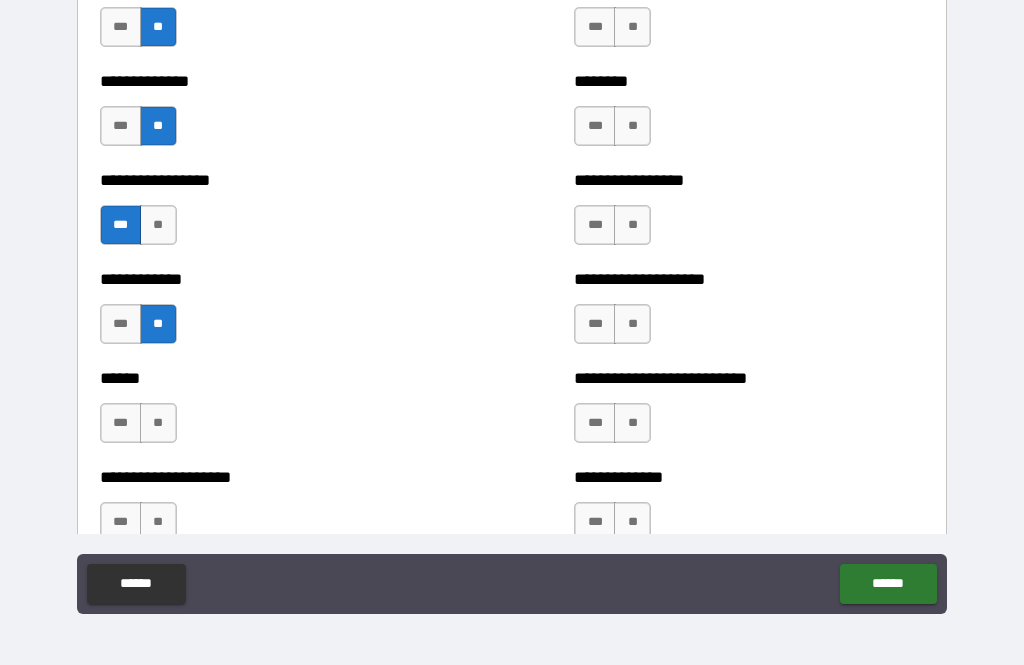 click on "**" at bounding box center (158, 423) 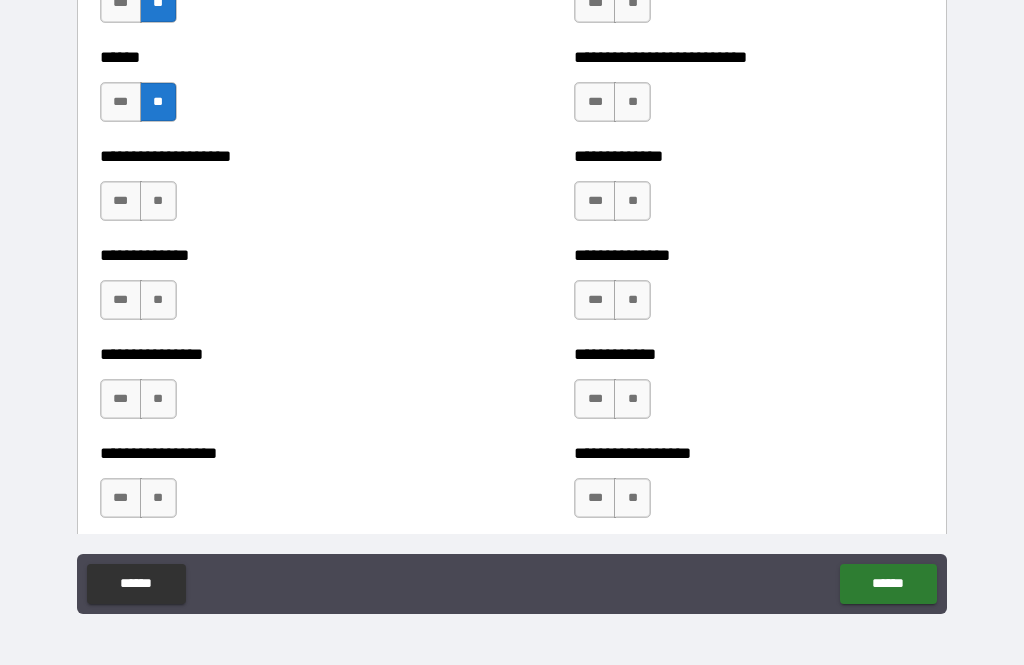 scroll, scrollTop: 3948, scrollLeft: 0, axis: vertical 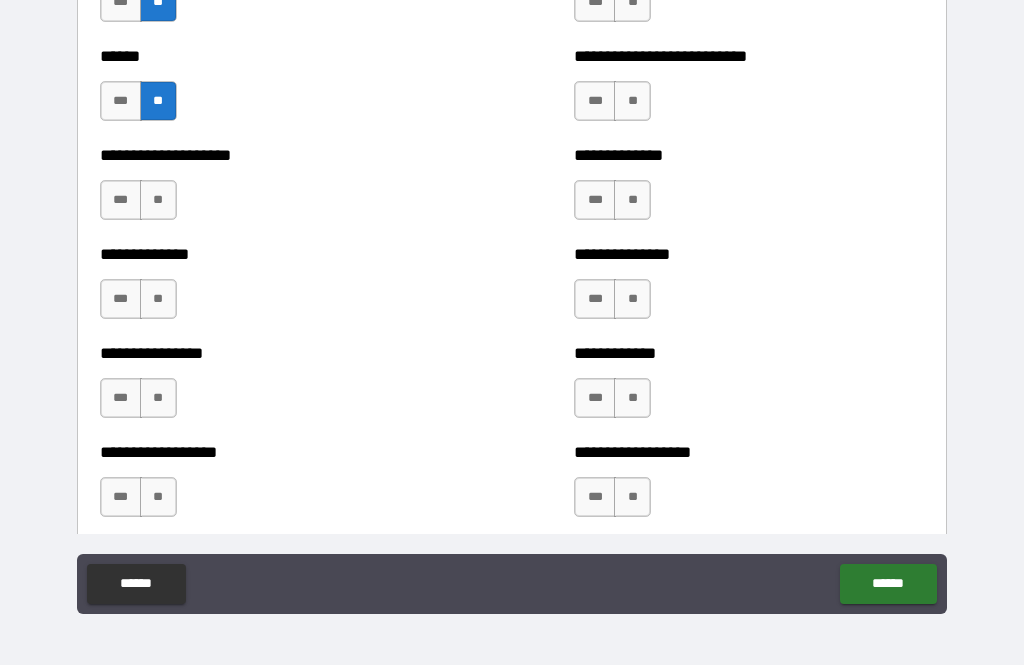 click on "**" at bounding box center [158, 200] 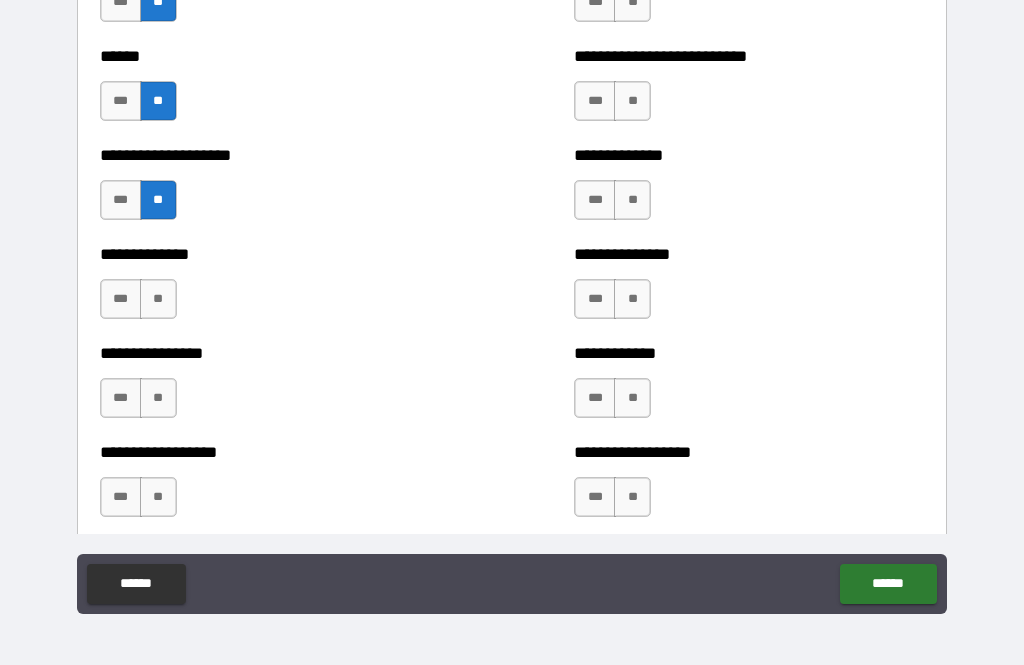click on "**" at bounding box center [158, 299] 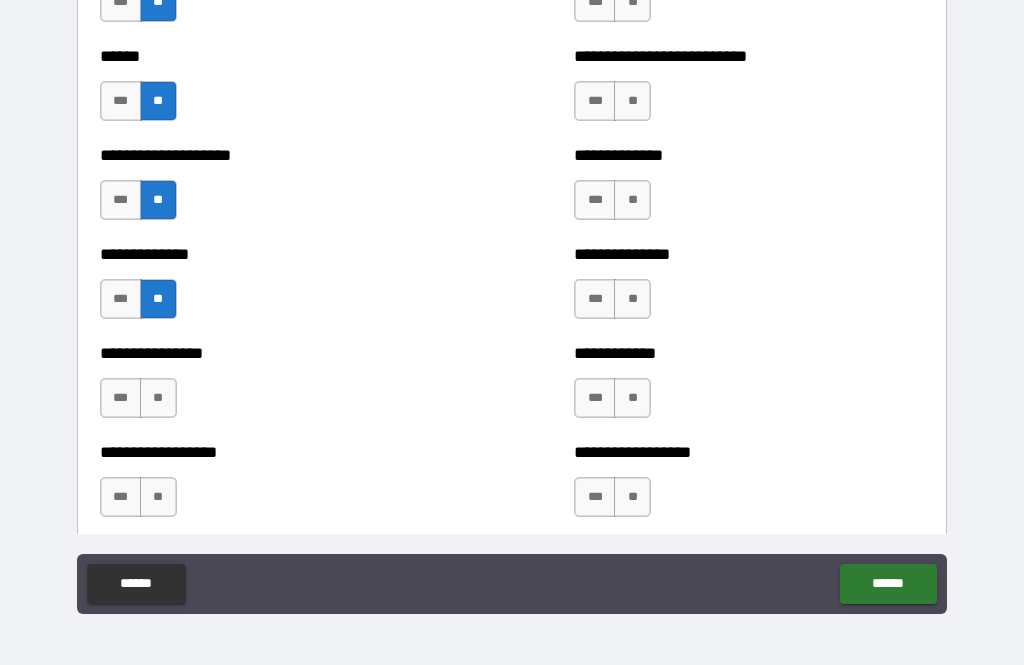 click on "**" at bounding box center (158, 398) 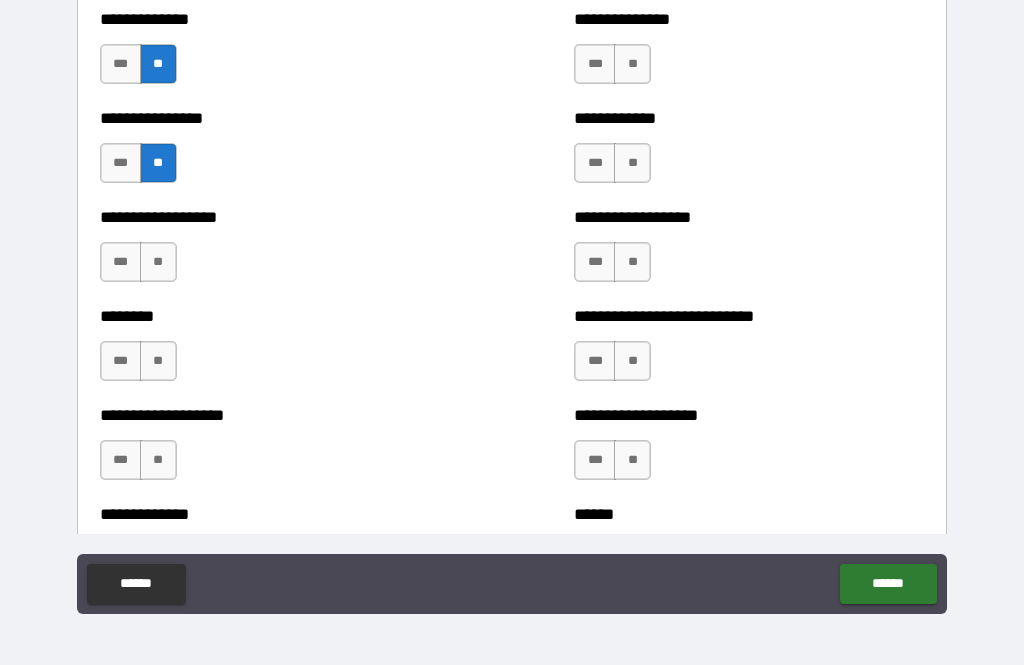 scroll, scrollTop: 4185, scrollLeft: 0, axis: vertical 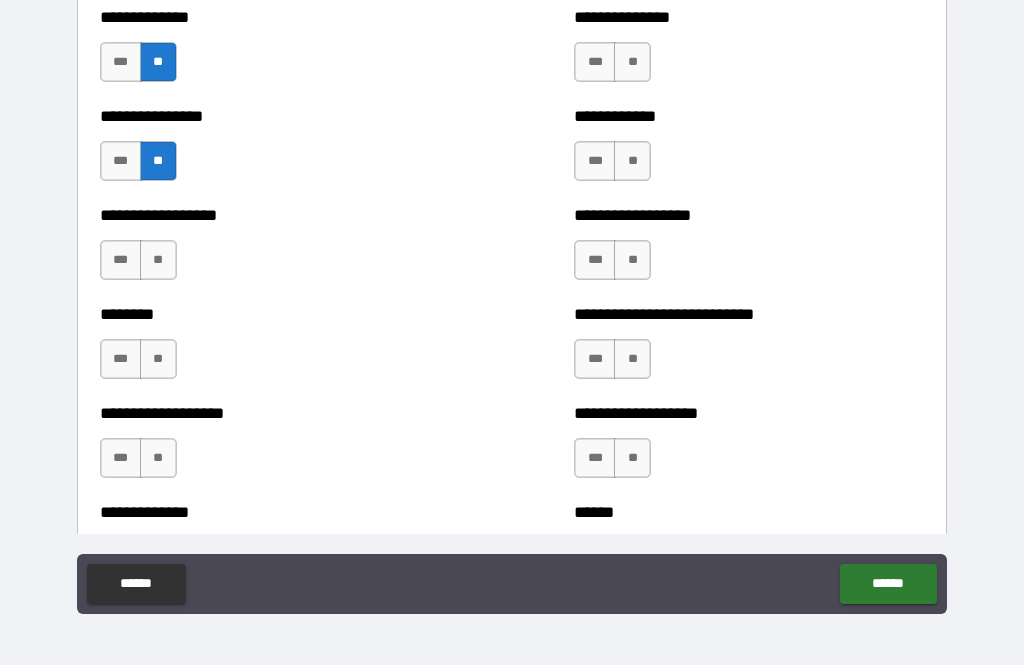 click on "**" at bounding box center (158, 260) 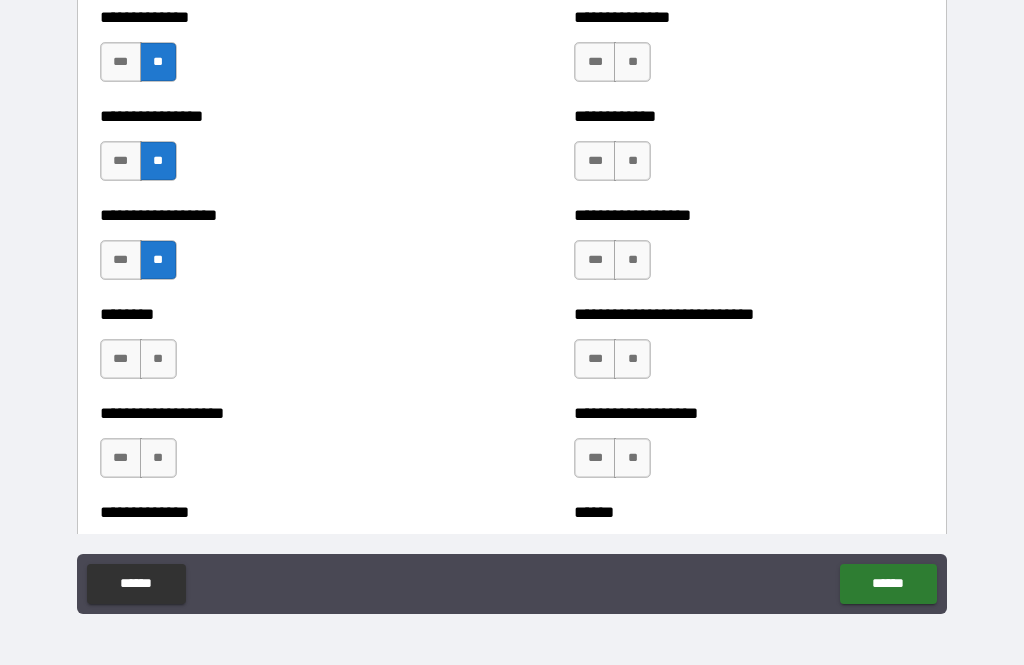 click on "**" at bounding box center (158, 359) 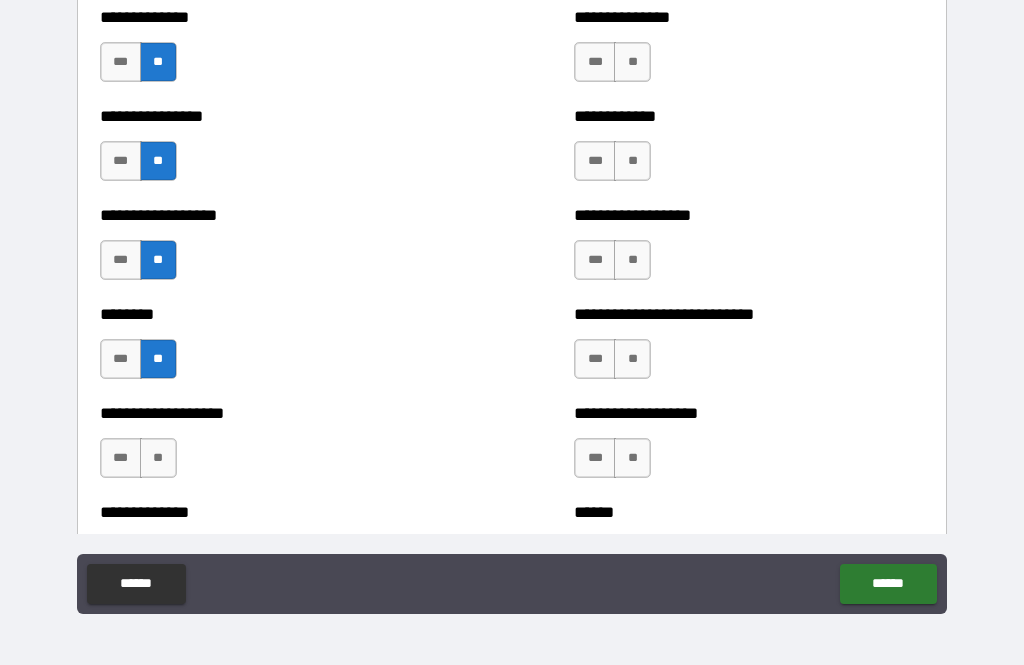 click on "**" at bounding box center (158, 458) 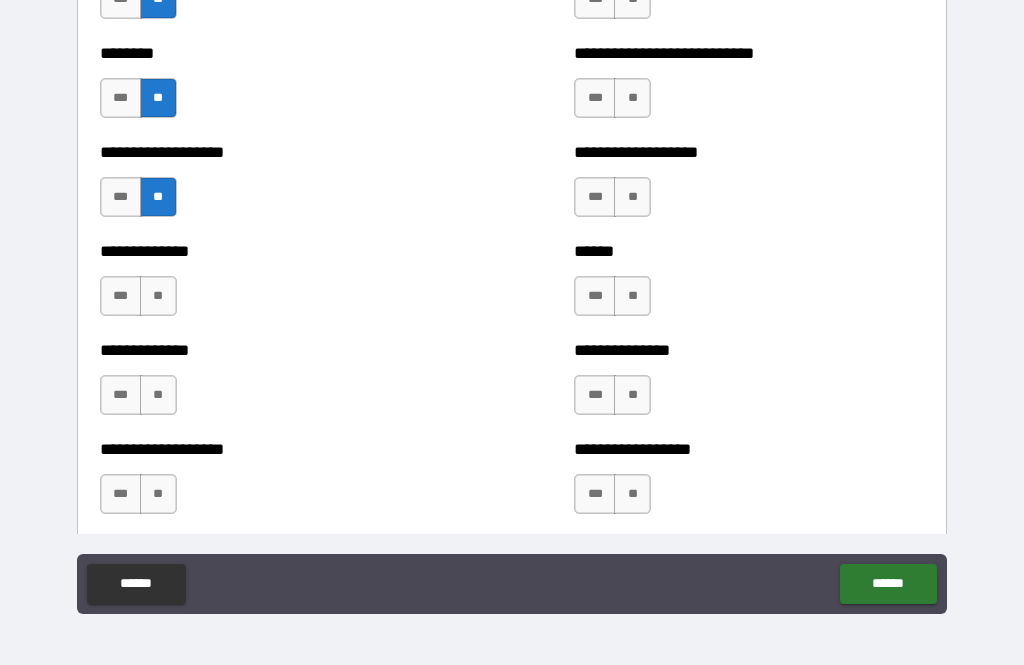 scroll, scrollTop: 4451, scrollLeft: 0, axis: vertical 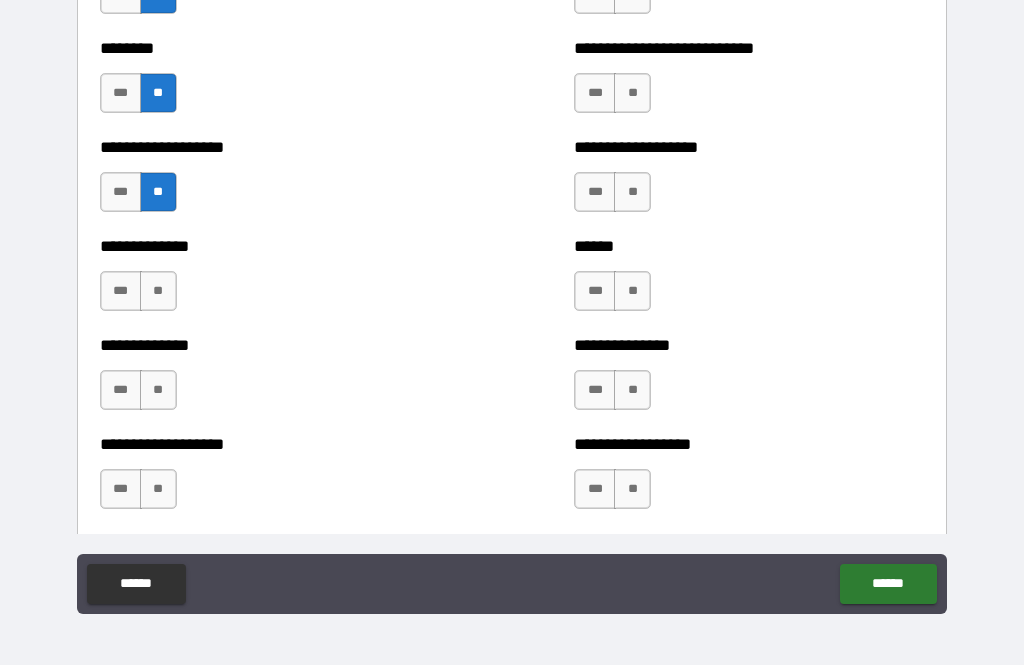 click on "**" at bounding box center [158, 291] 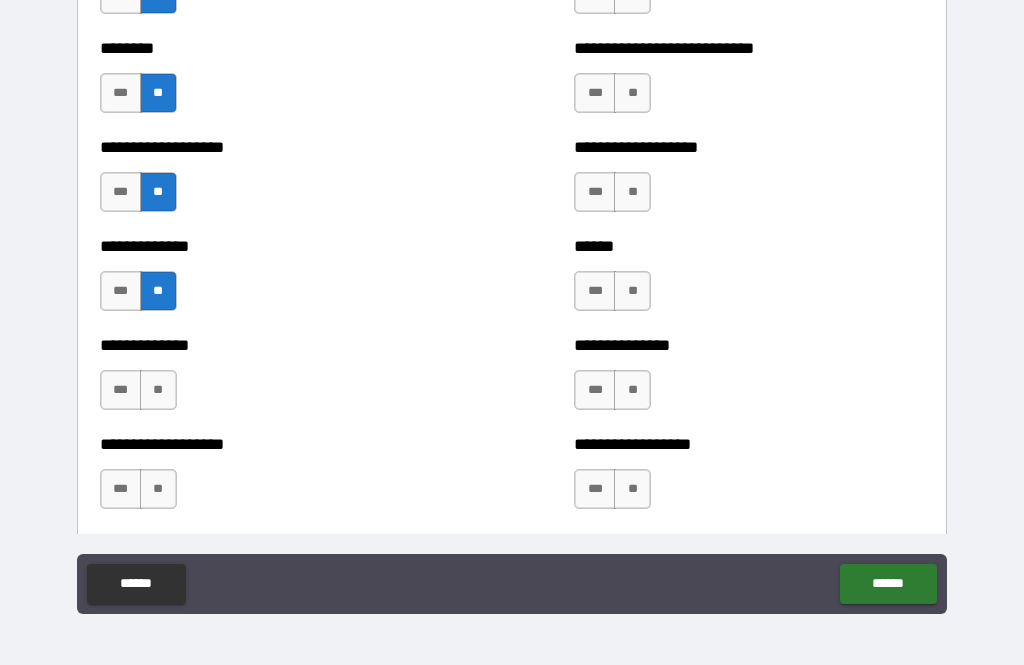 click on "***" at bounding box center [121, 390] 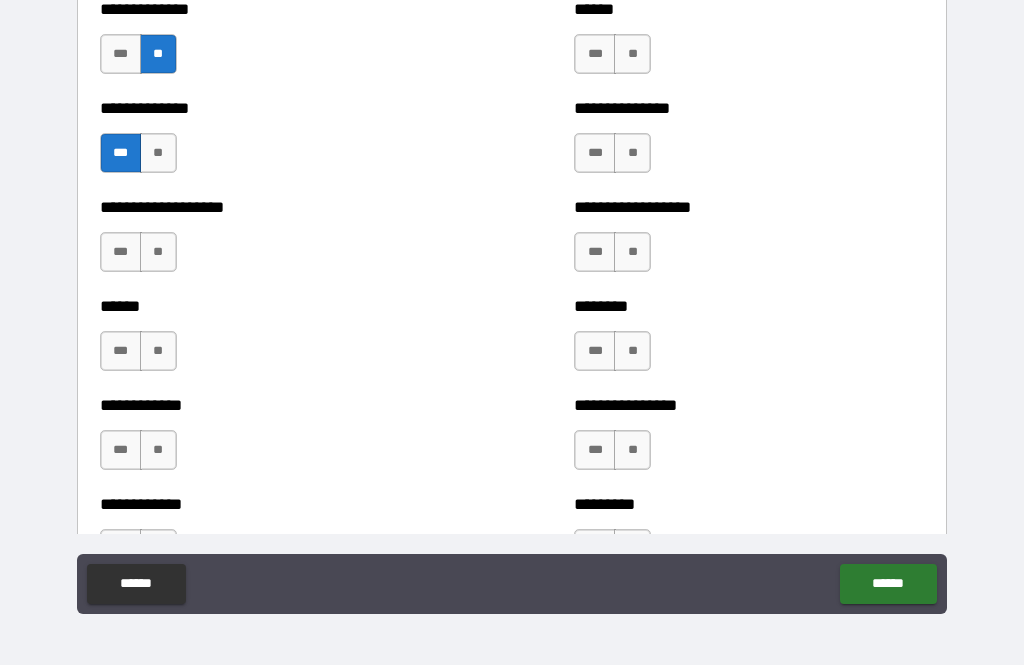 scroll, scrollTop: 4696, scrollLeft: 0, axis: vertical 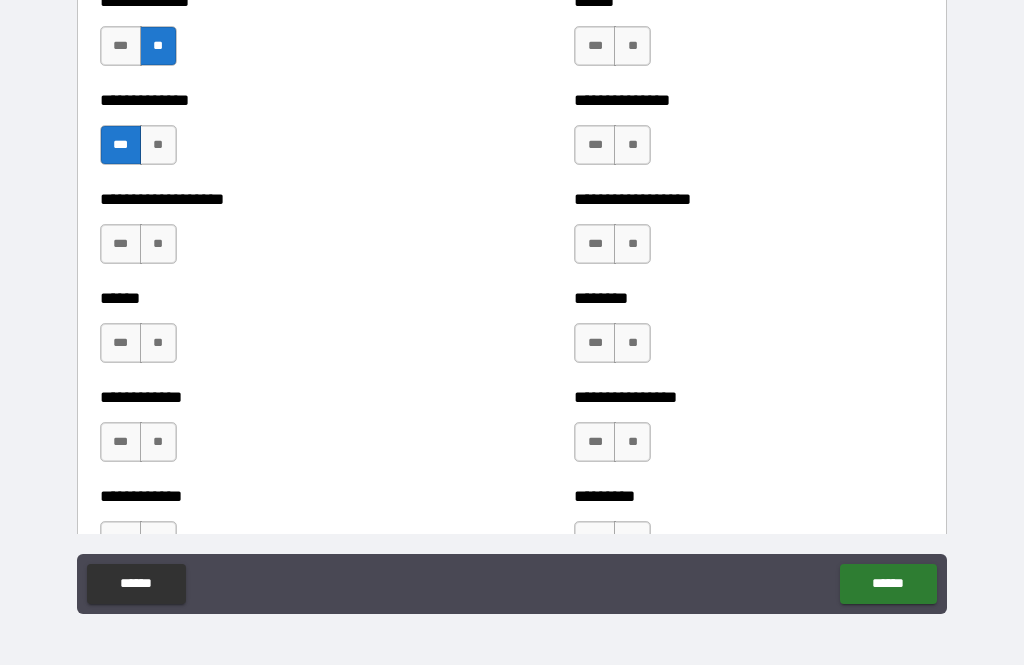 click on "**" at bounding box center [158, 244] 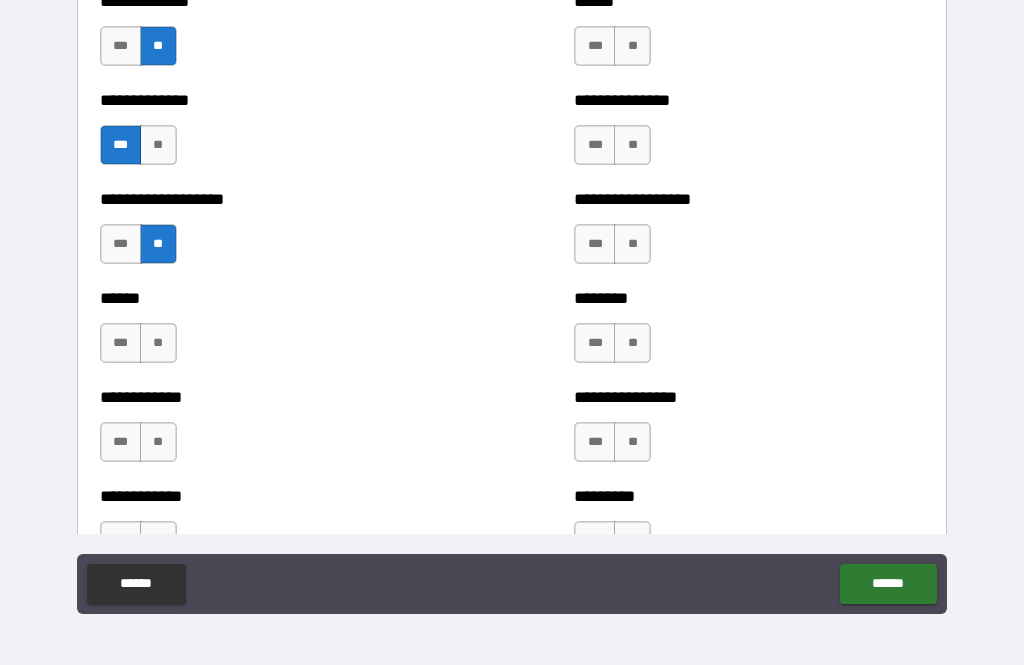 click on "**" at bounding box center [158, 343] 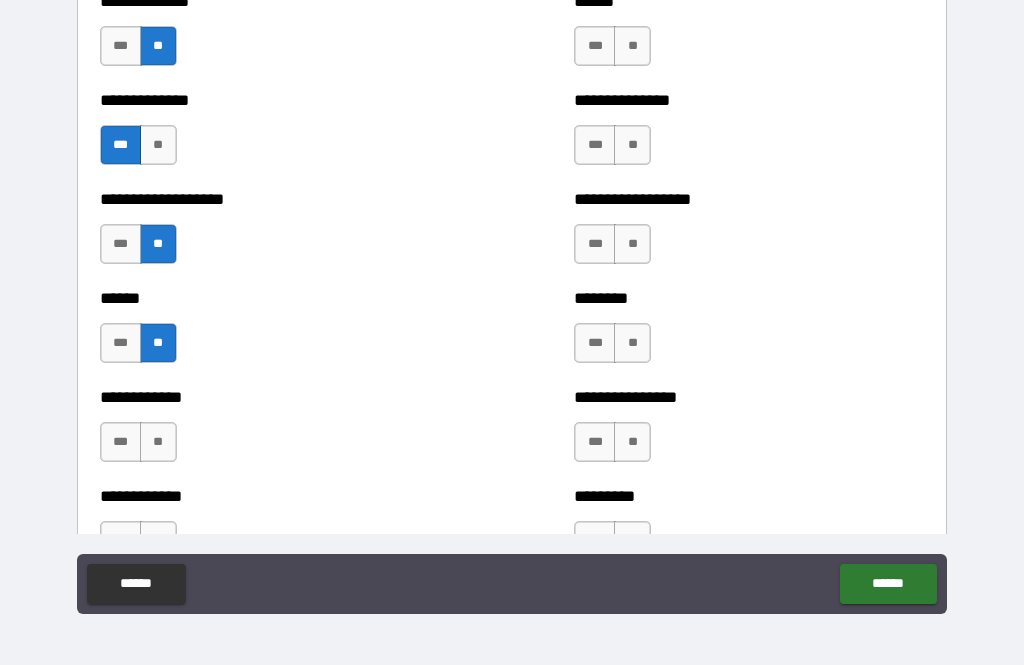click on "**" at bounding box center (158, 442) 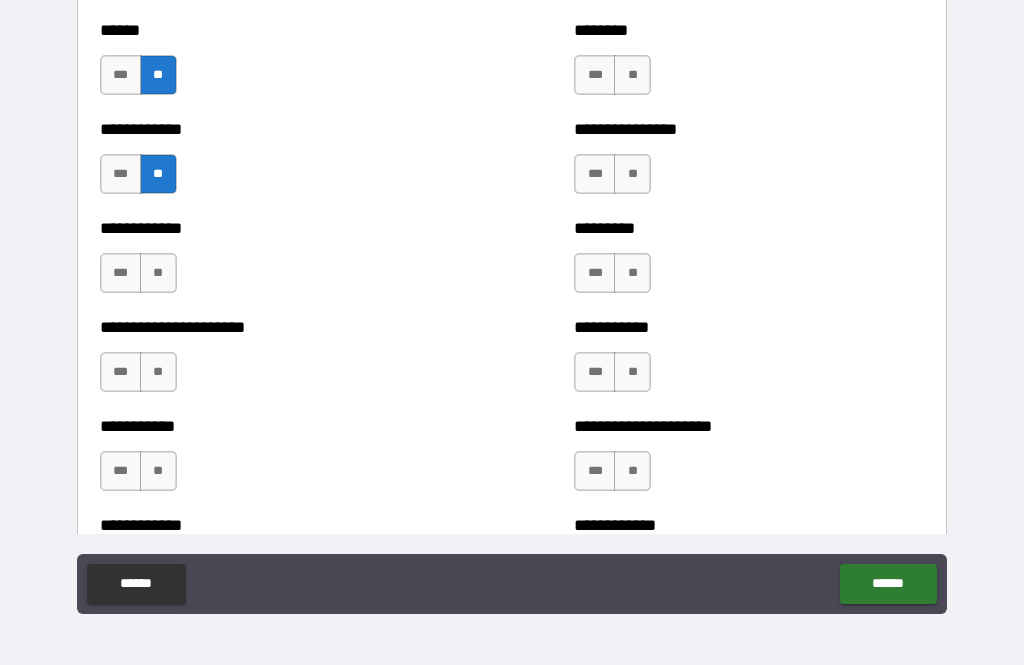 scroll, scrollTop: 4914, scrollLeft: 0, axis: vertical 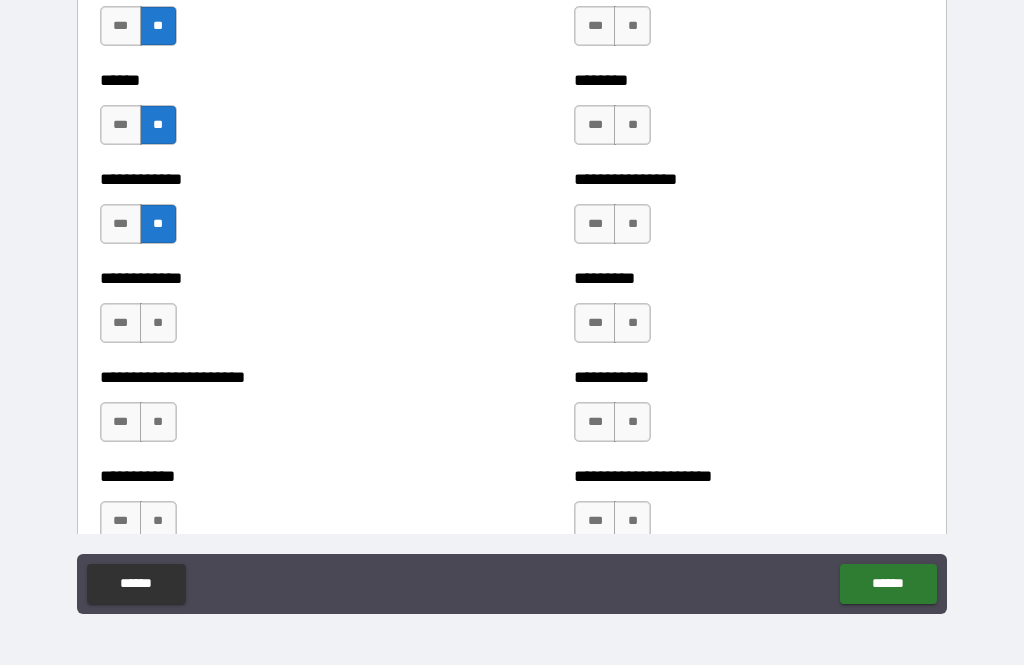 click on "**" at bounding box center (158, 125) 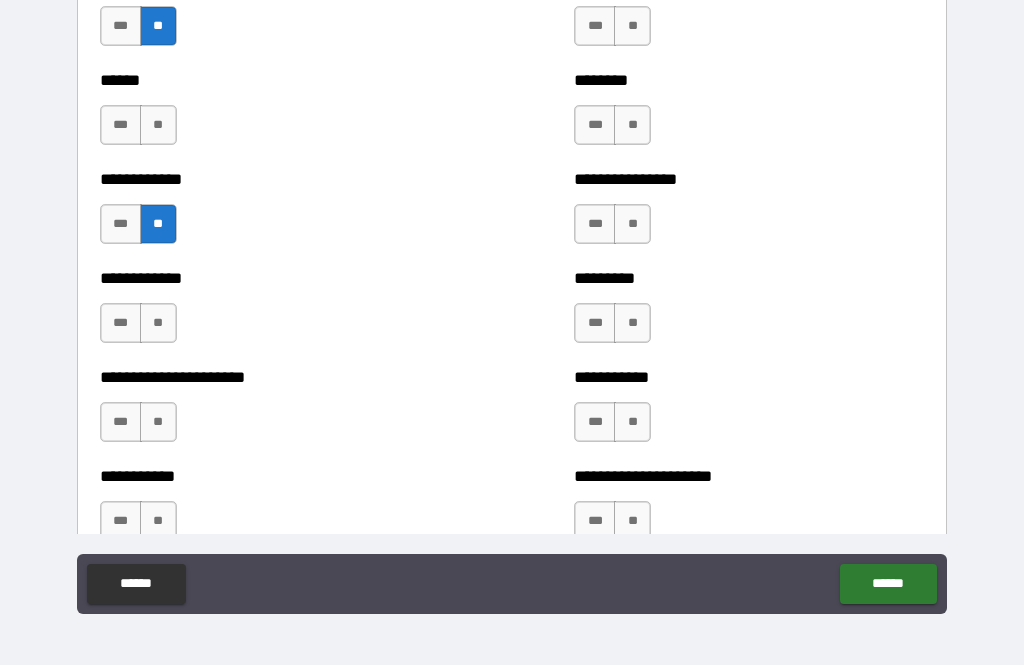click on "***" at bounding box center [121, 125] 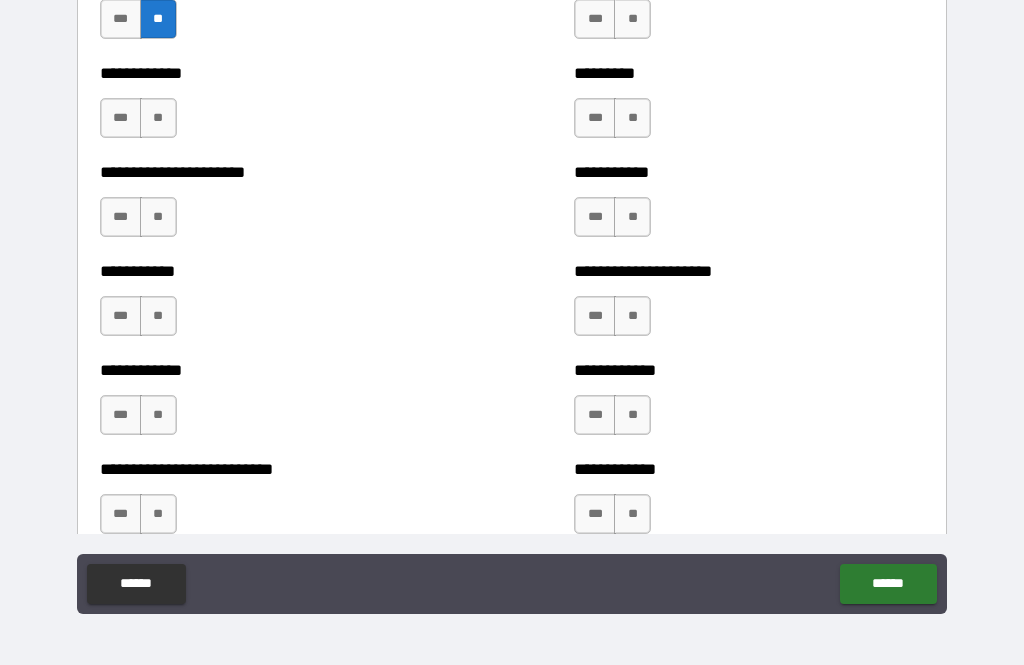 scroll, scrollTop: 5118, scrollLeft: 0, axis: vertical 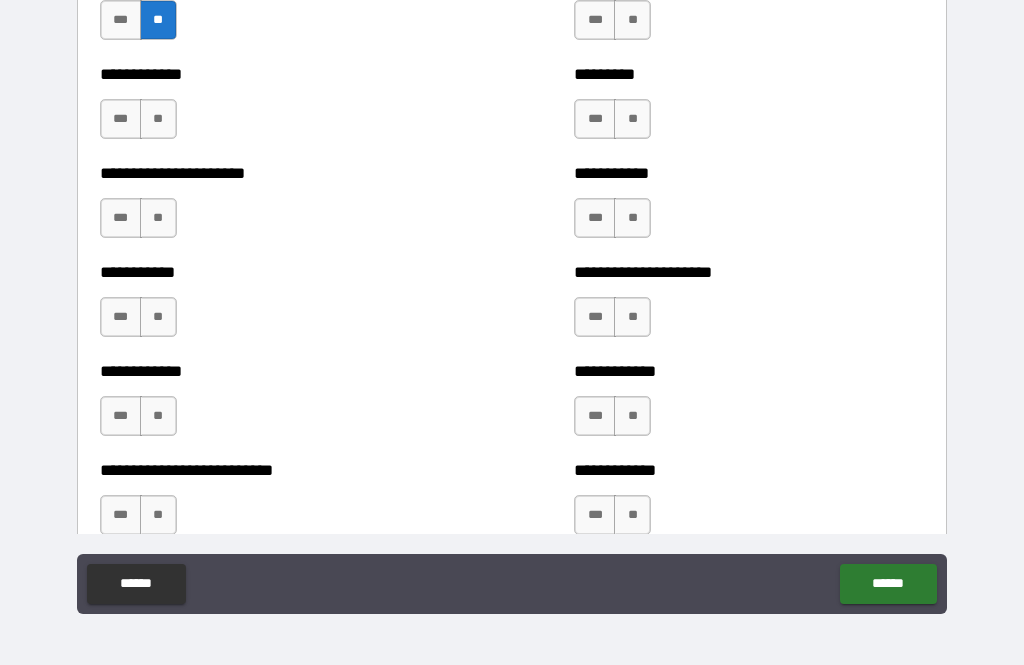click on "**" at bounding box center (158, 119) 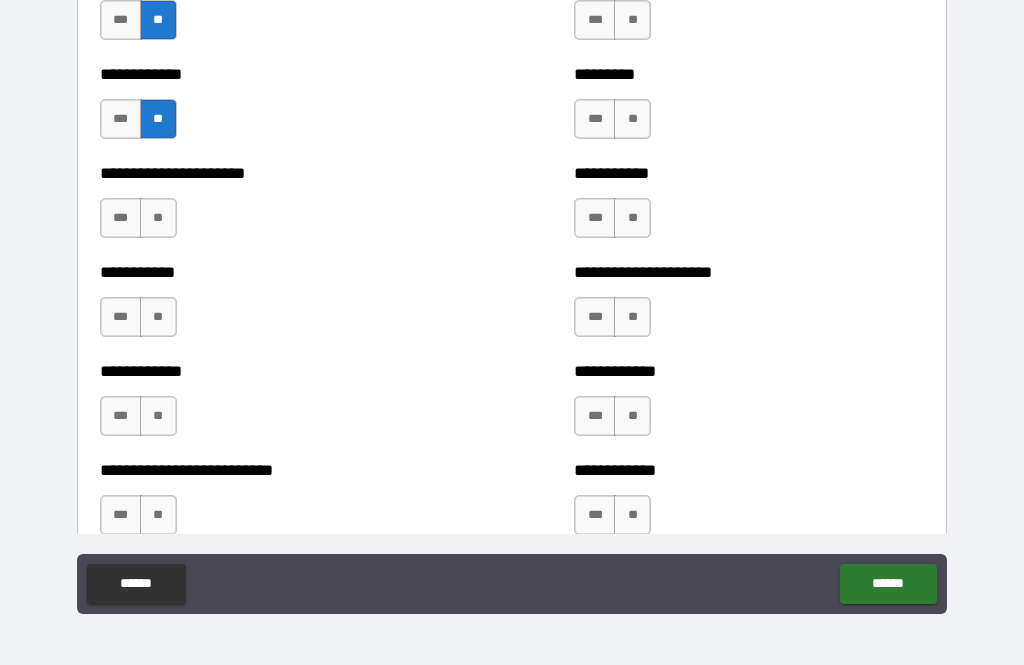 click on "**" at bounding box center (158, 218) 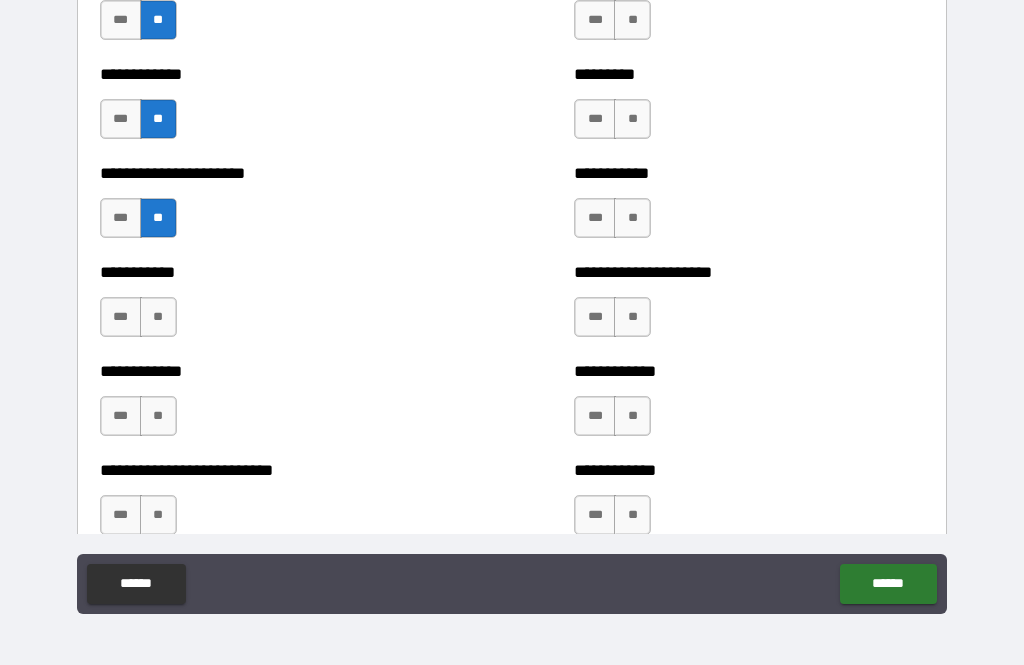 click on "**" at bounding box center [158, 317] 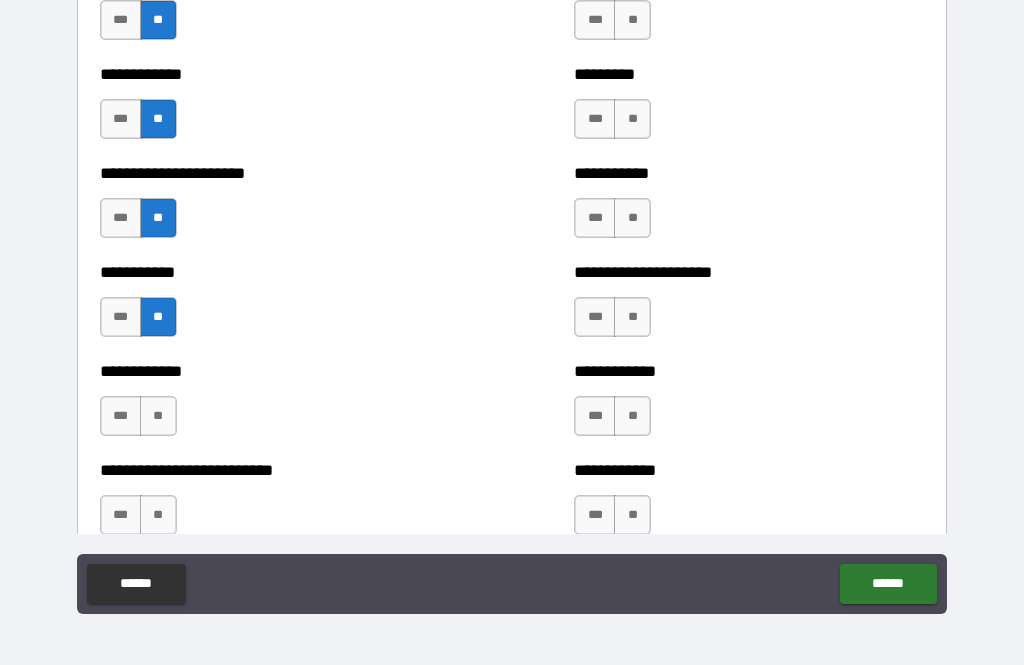 click on "**" at bounding box center [158, 416] 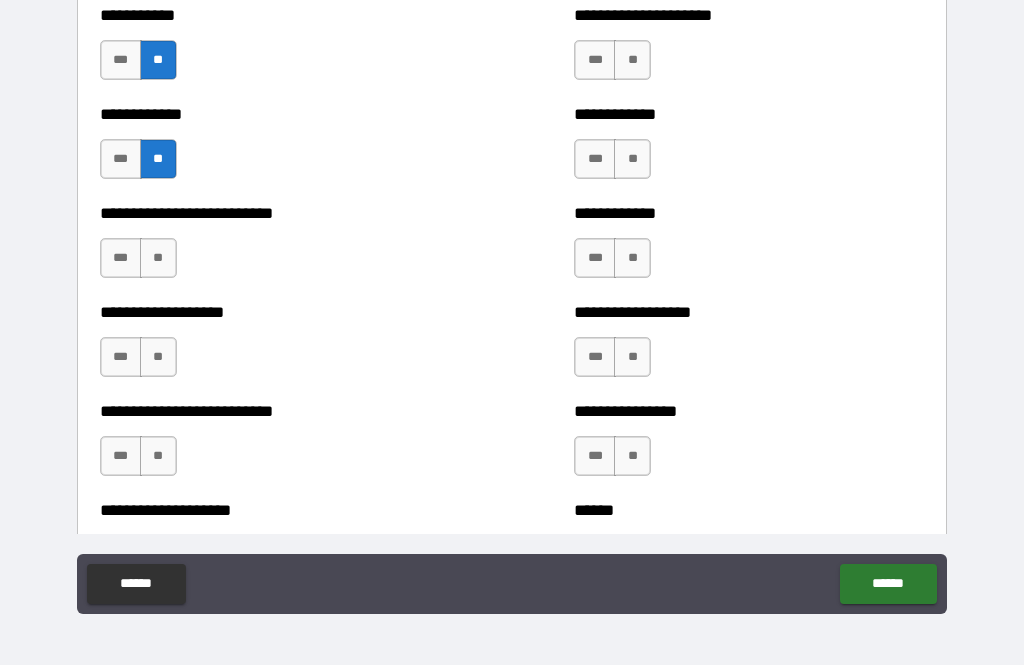 scroll, scrollTop: 5377, scrollLeft: 0, axis: vertical 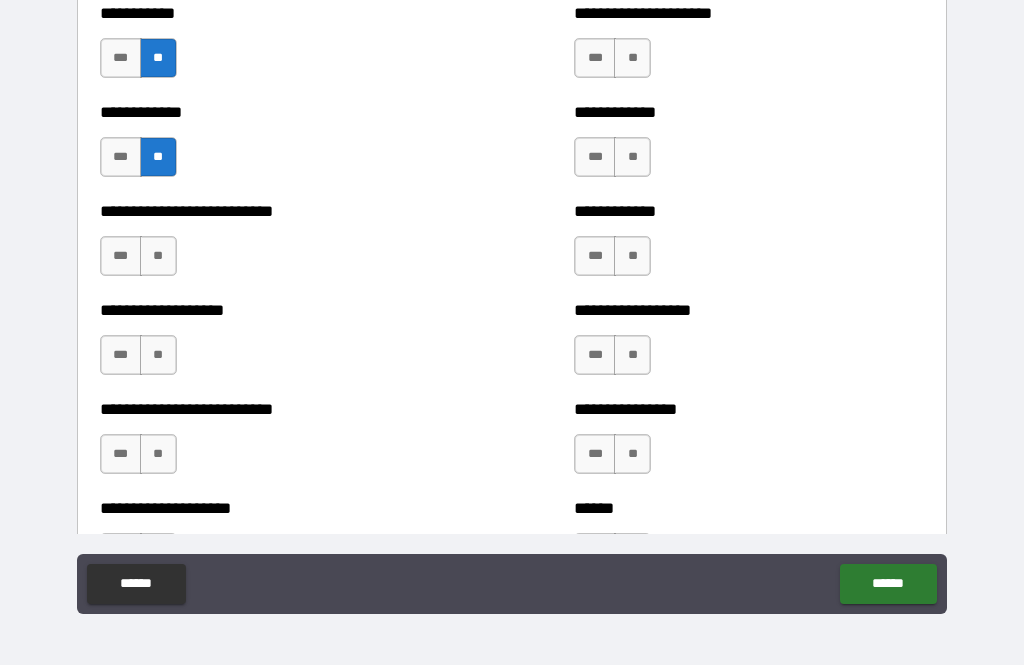 click on "**" at bounding box center (158, 256) 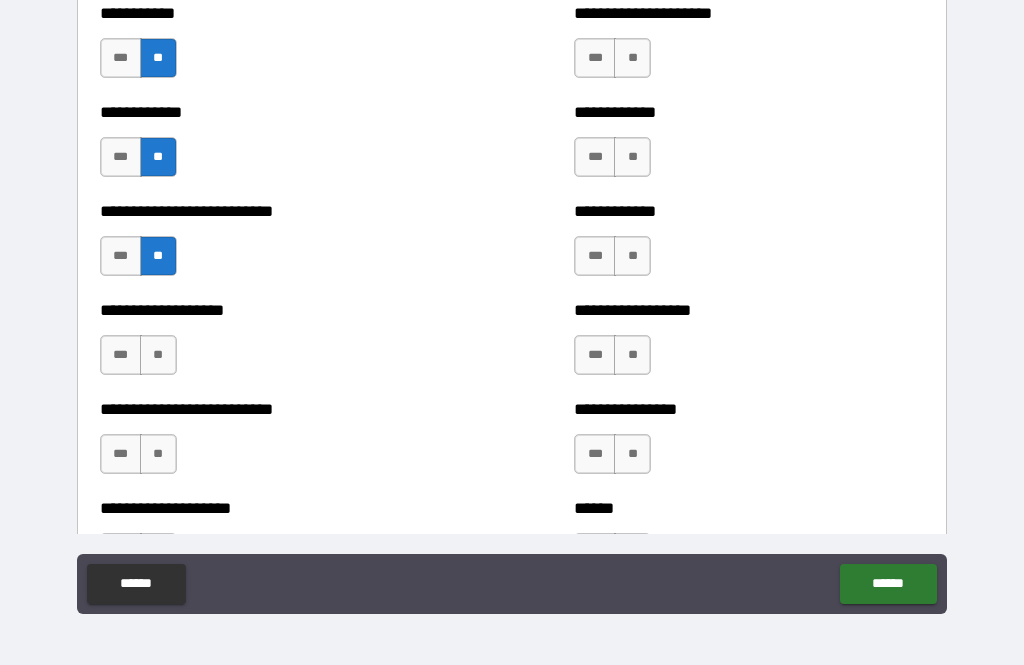 click on "**" at bounding box center (158, 355) 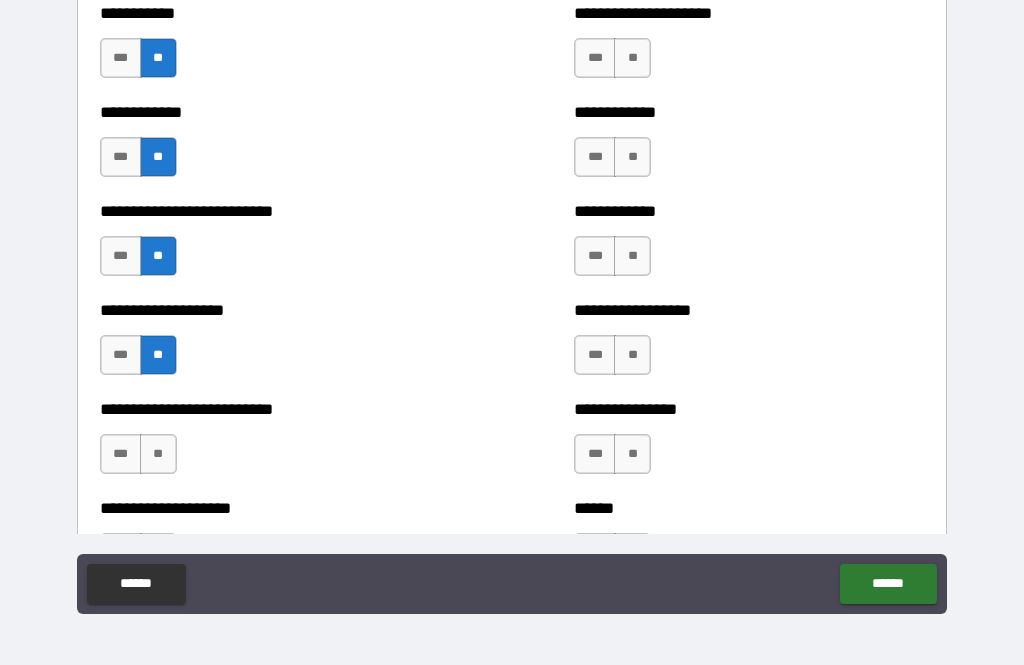 scroll, scrollTop: 5431, scrollLeft: 0, axis: vertical 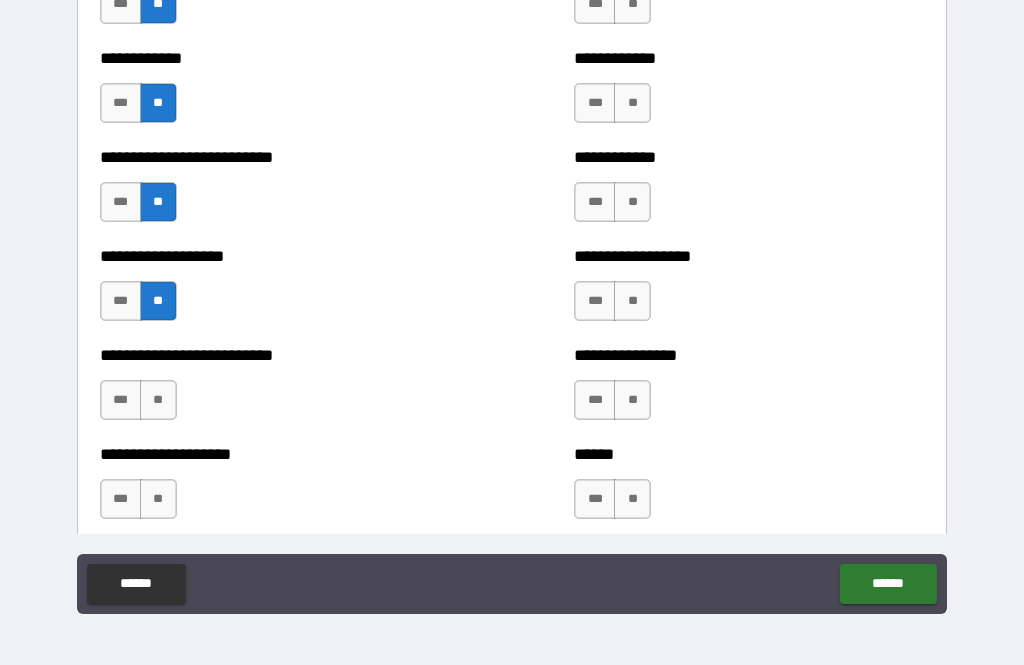 click on "**" at bounding box center (158, 400) 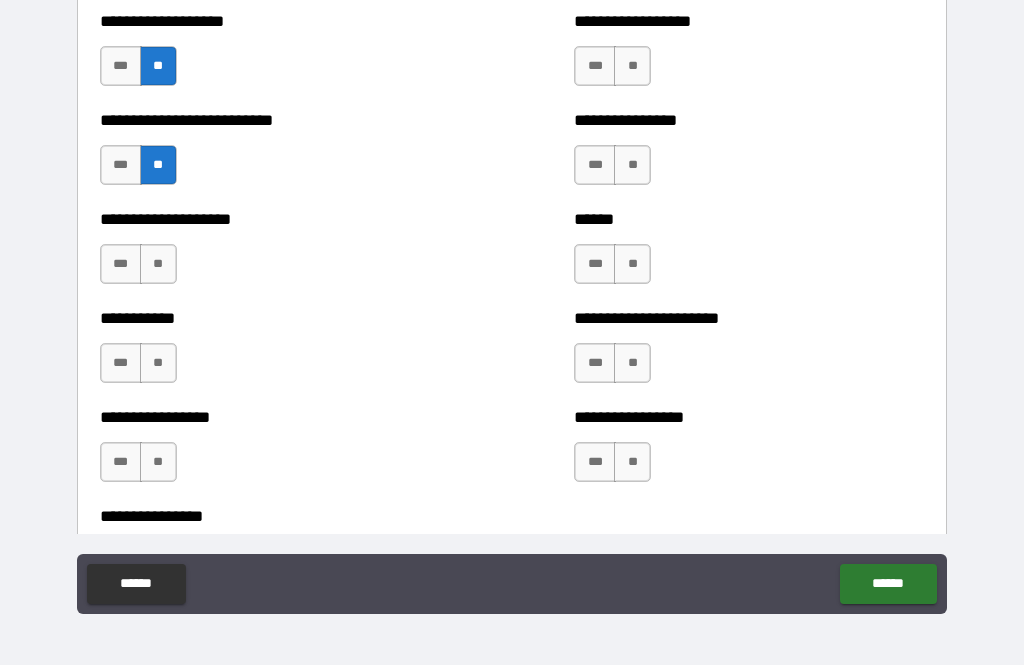 scroll, scrollTop: 5669, scrollLeft: 0, axis: vertical 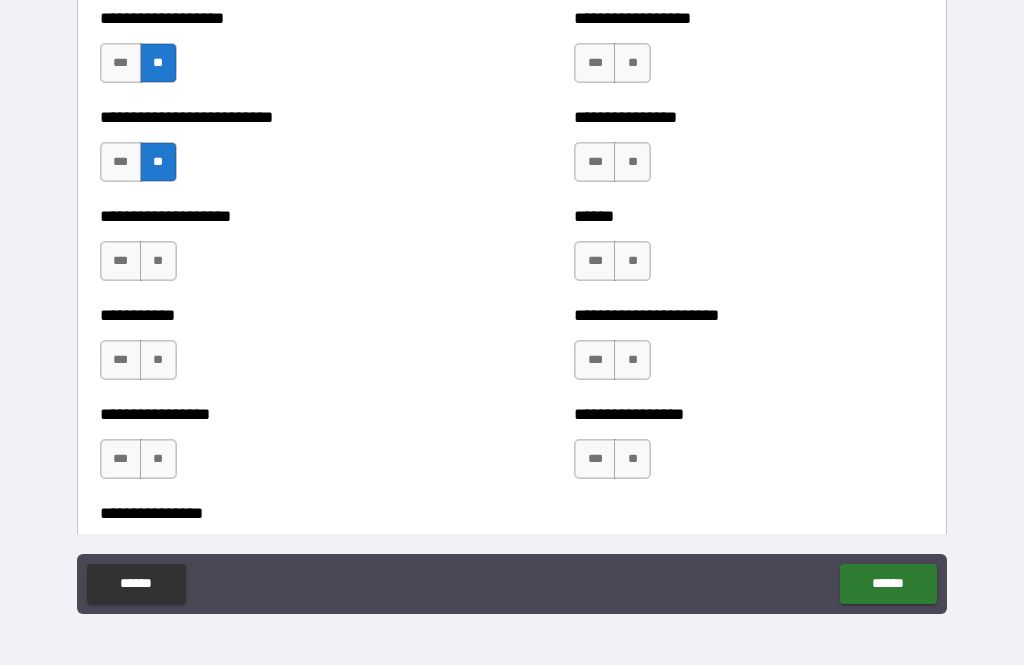 click on "**" at bounding box center [158, 261] 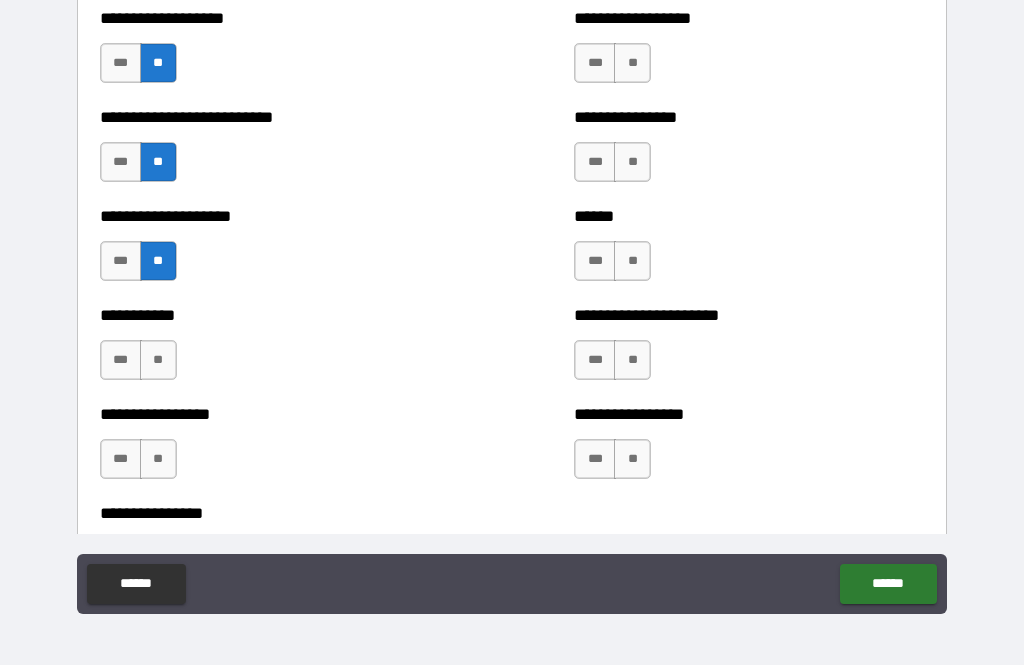 click on "**" at bounding box center (158, 360) 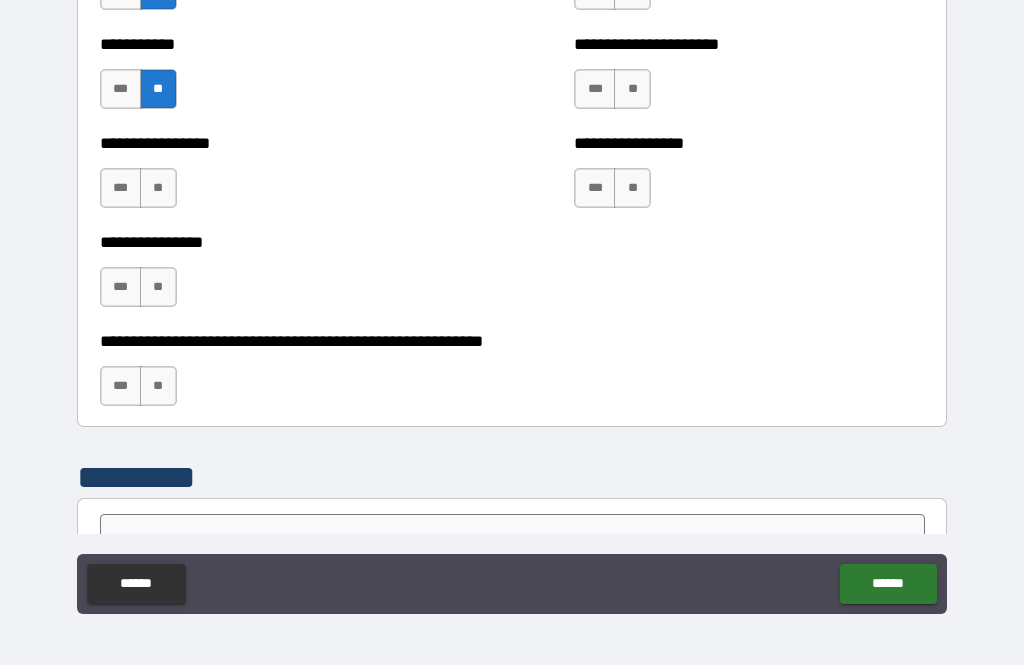 scroll, scrollTop: 5942, scrollLeft: 0, axis: vertical 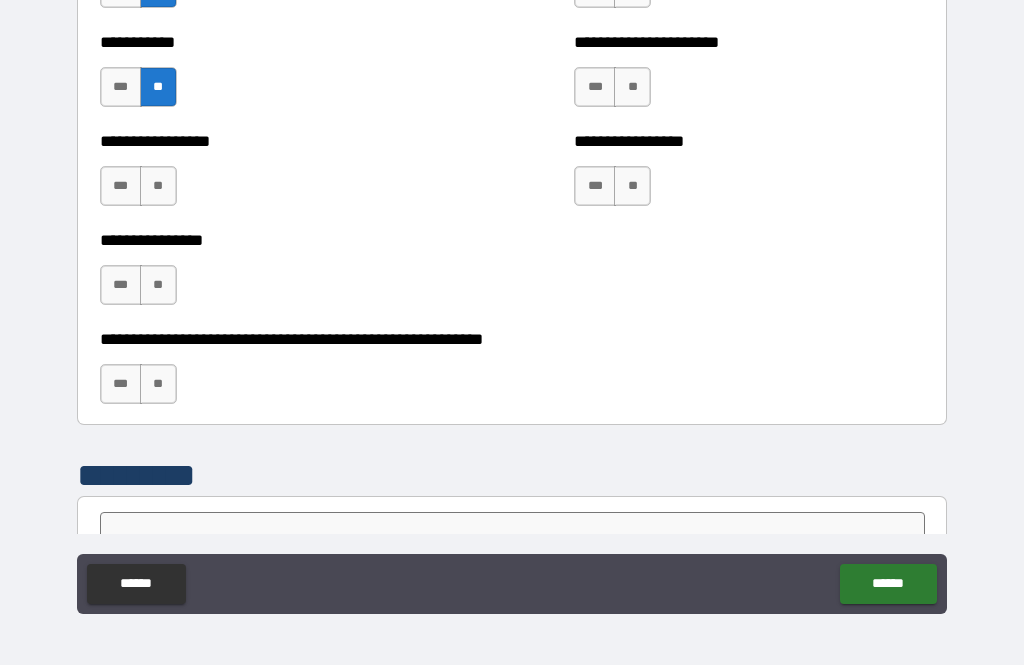 click on "**" at bounding box center [158, 186] 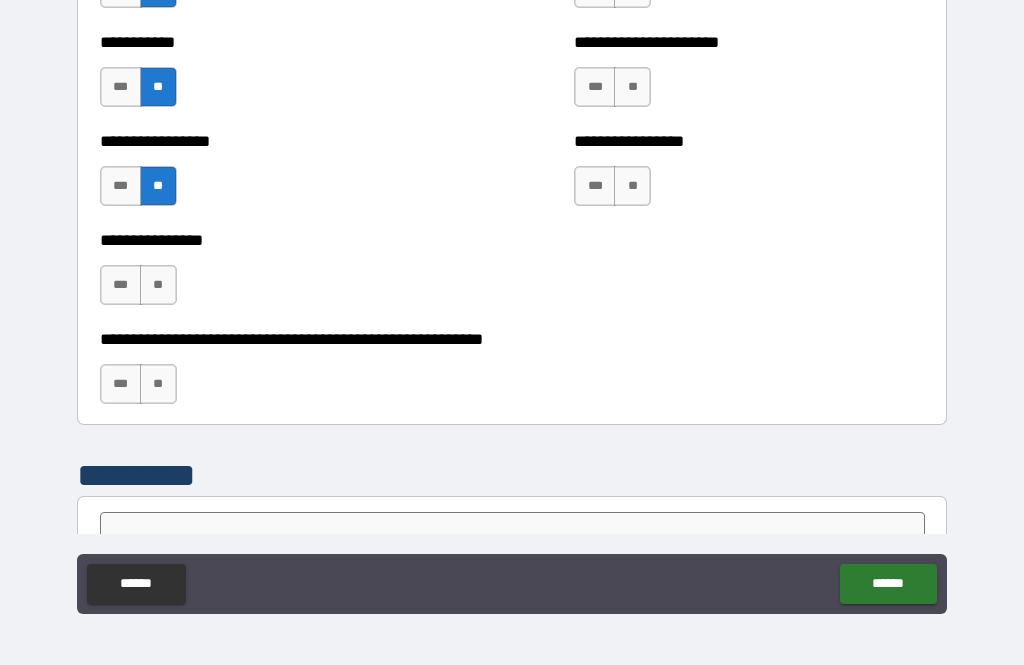click on "**" at bounding box center [158, 285] 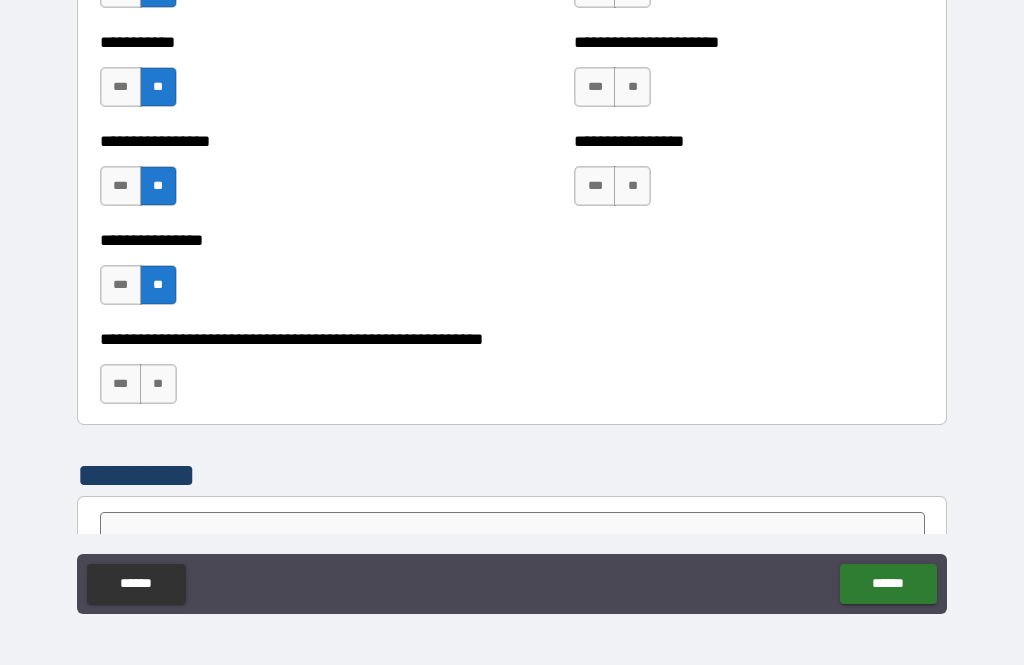 click on "**" at bounding box center (158, 384) 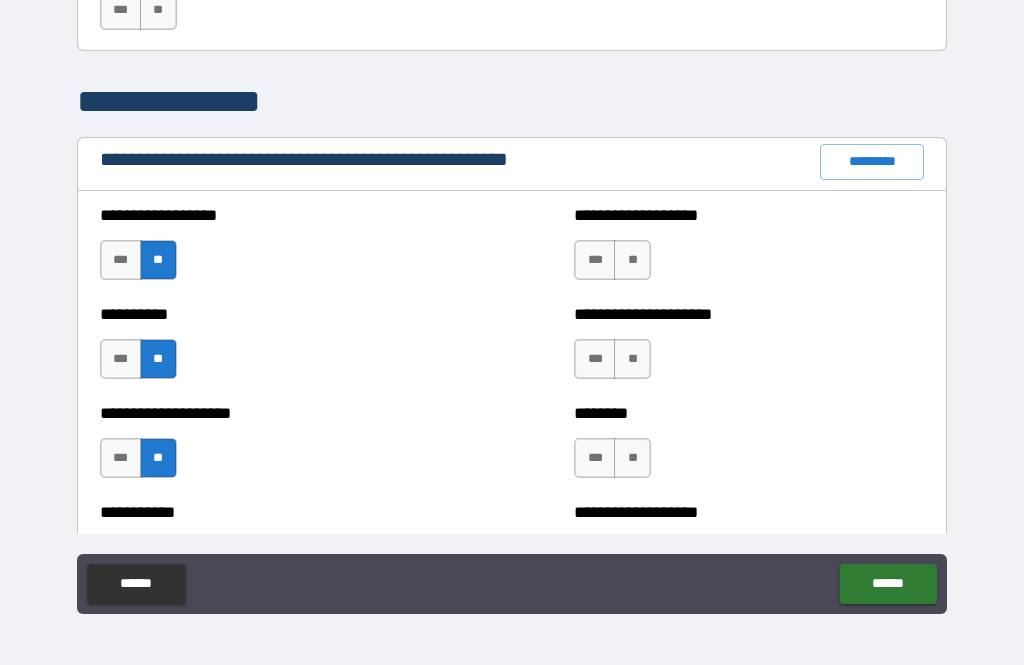 scroll, scrollTop: 2204, scrollLeft: 0, axis: vertical 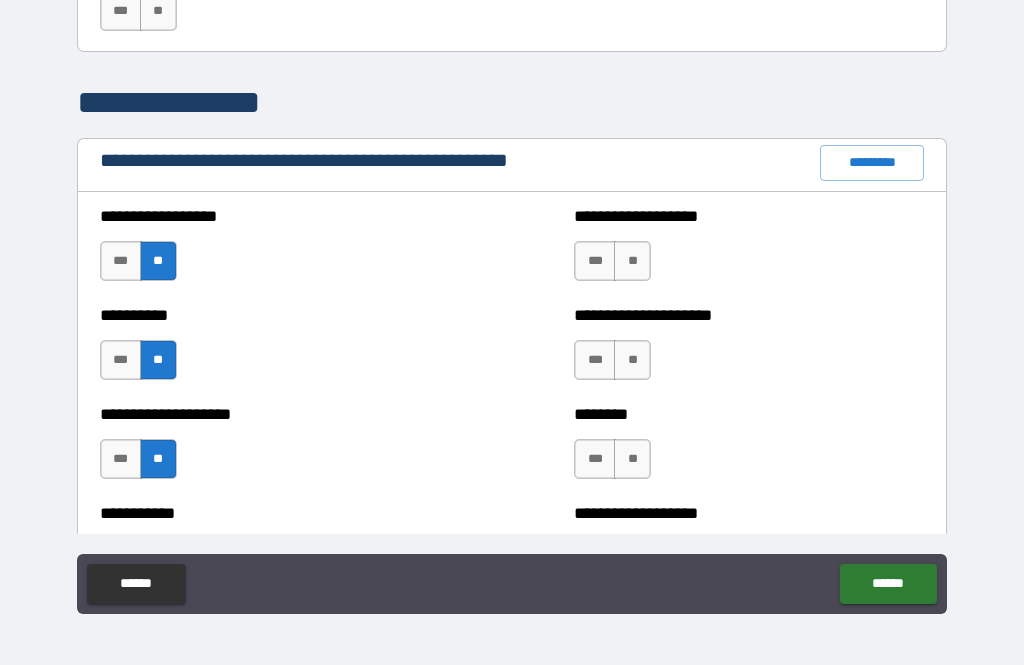 click on "**" at bounding box center (632, 261) 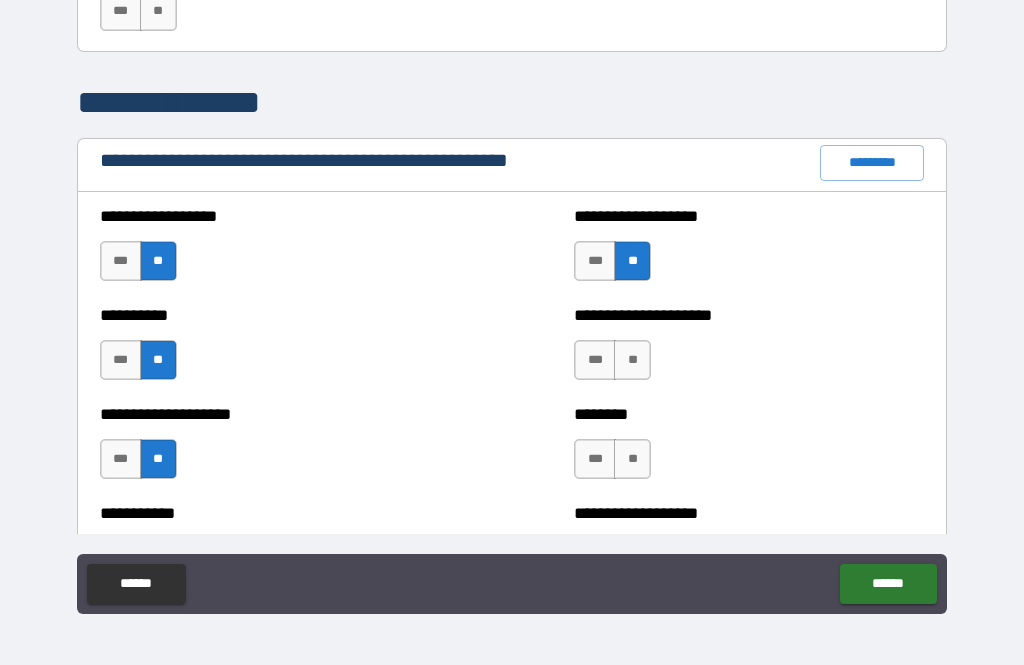 click on "**" at bounding box center [632, 360] 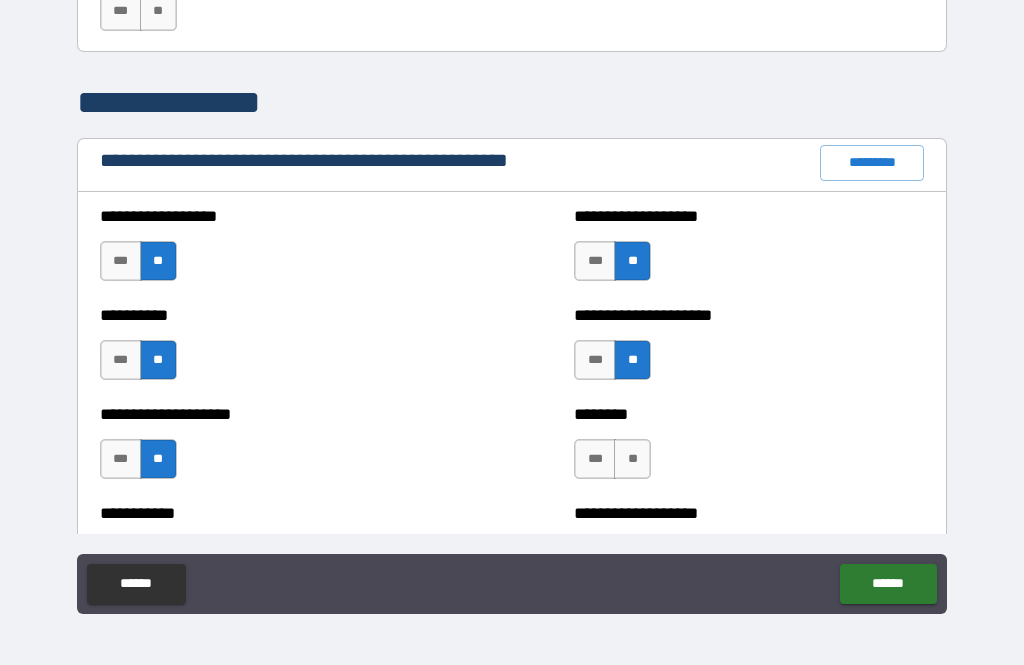 click on "******** *** **" at bounding box center (749, 449) 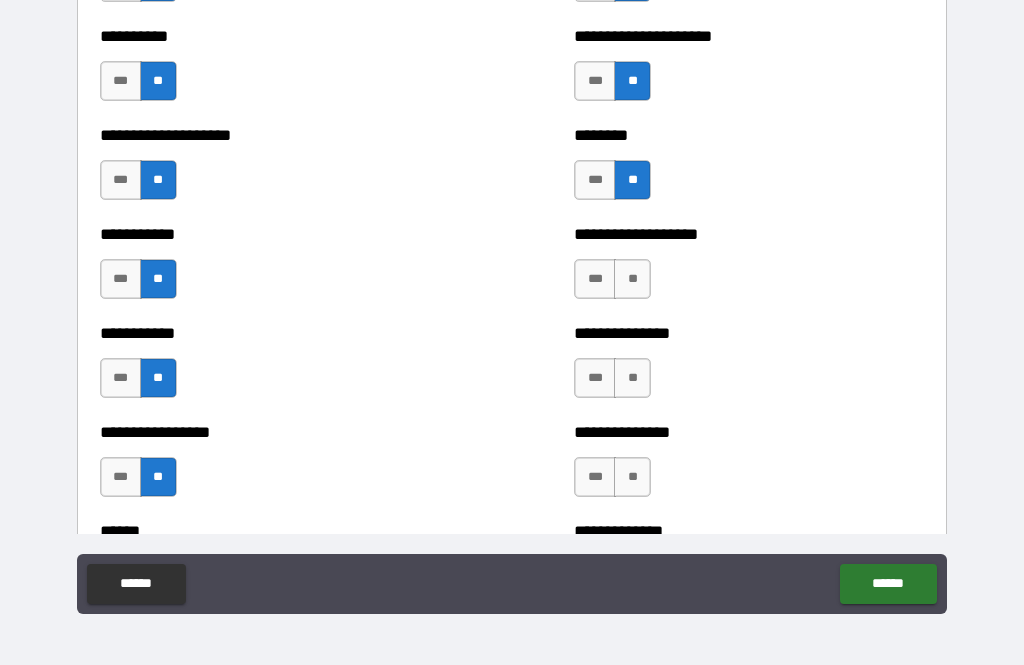 scroll, scrollTop: 2487, scrollLeft: 0, axis: vertical 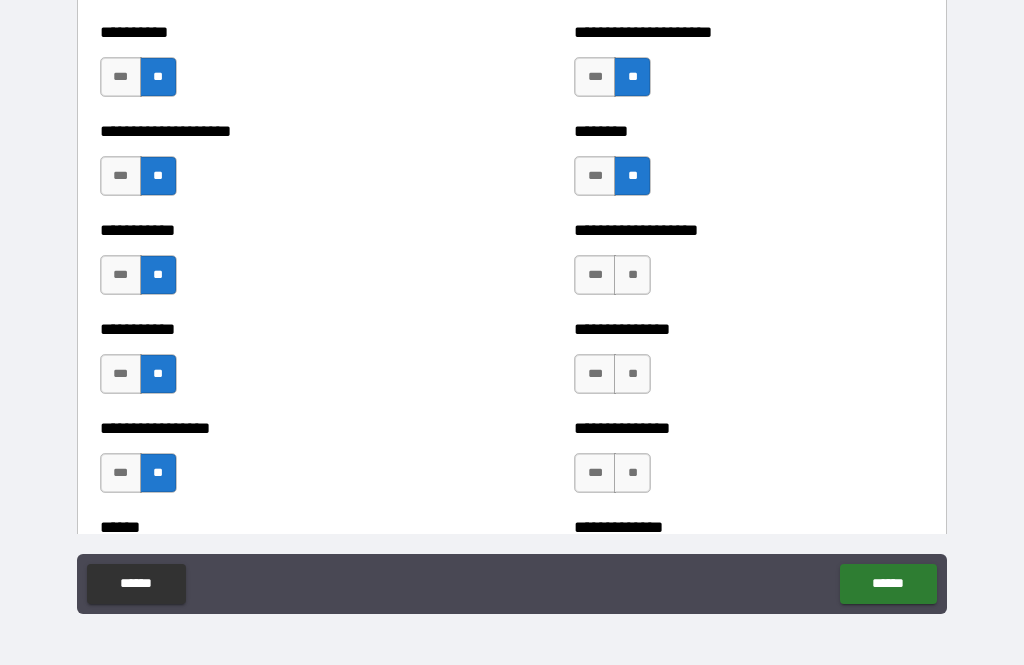 click on "**" at bounding box center (632, 275) 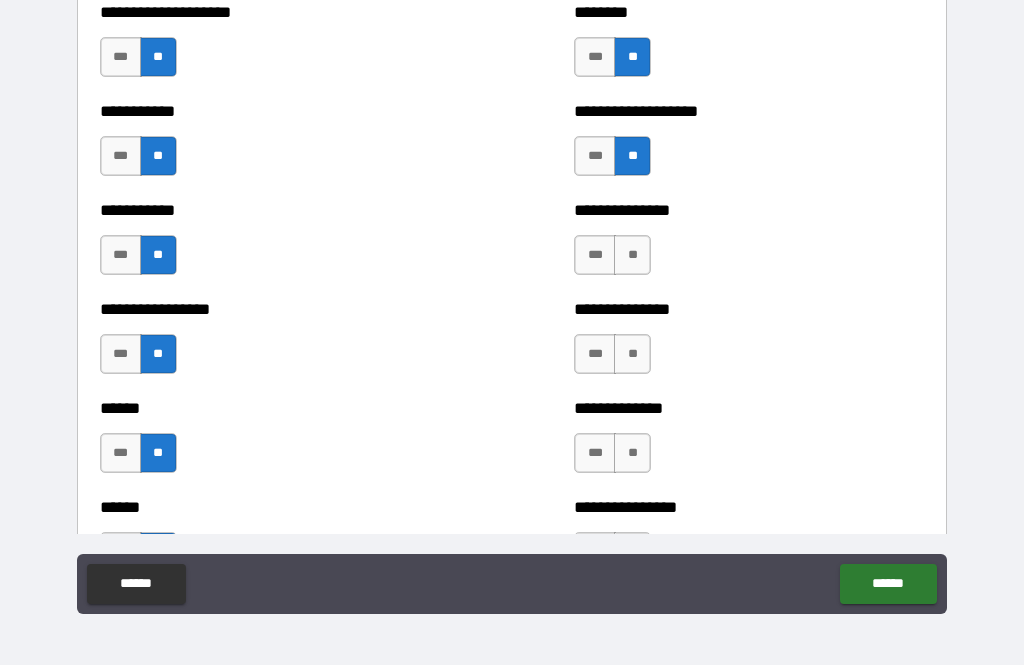 scroll, scrollTop: 2622, scrollLeft: 0, axis: vertical 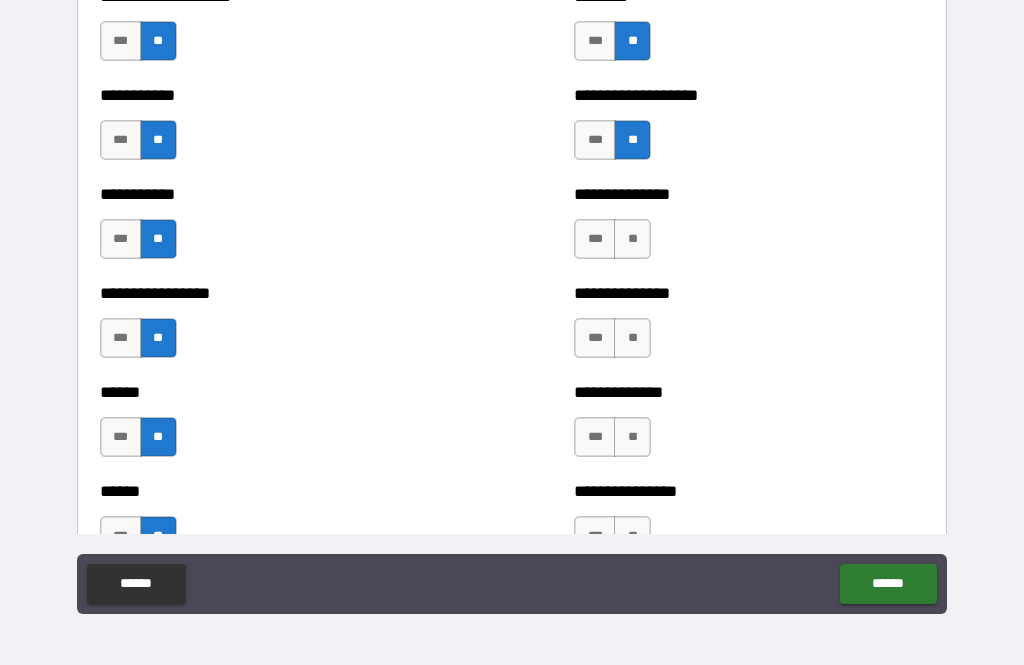 click on "**" at bounding box center (632, 239) 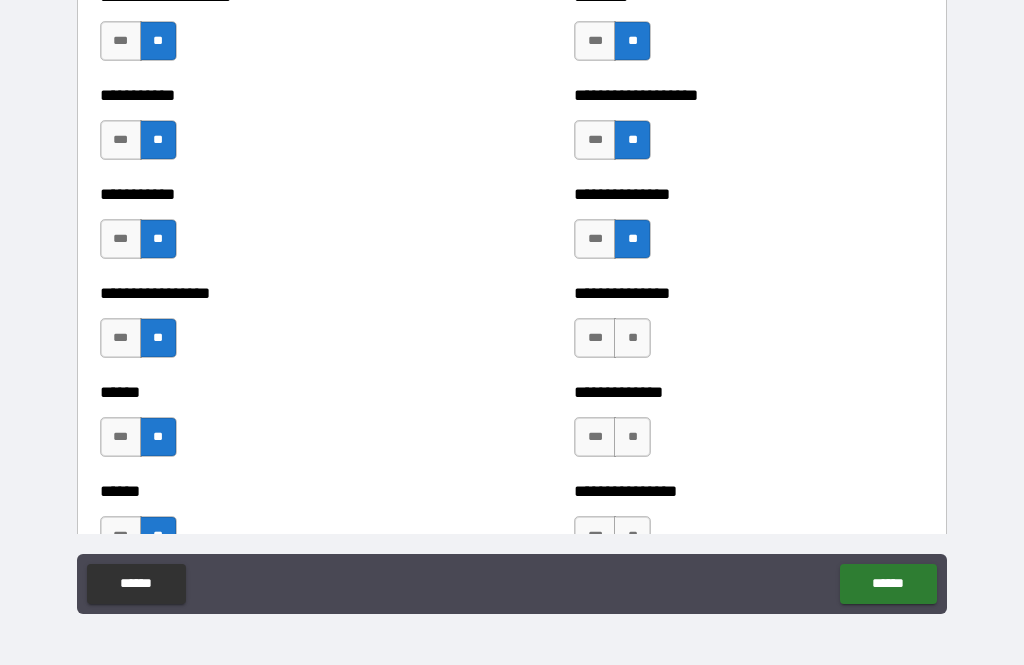 click on "**" at bounding box center [632, 338] 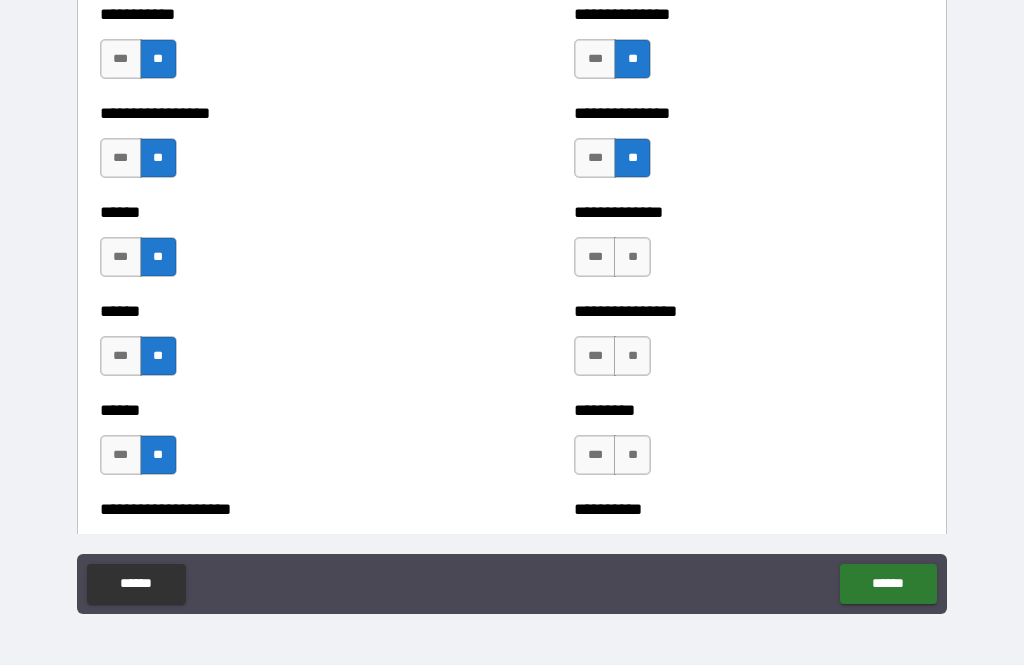 scroll, scrollTop: 2803, scrollLeft: 0, axis: vertical 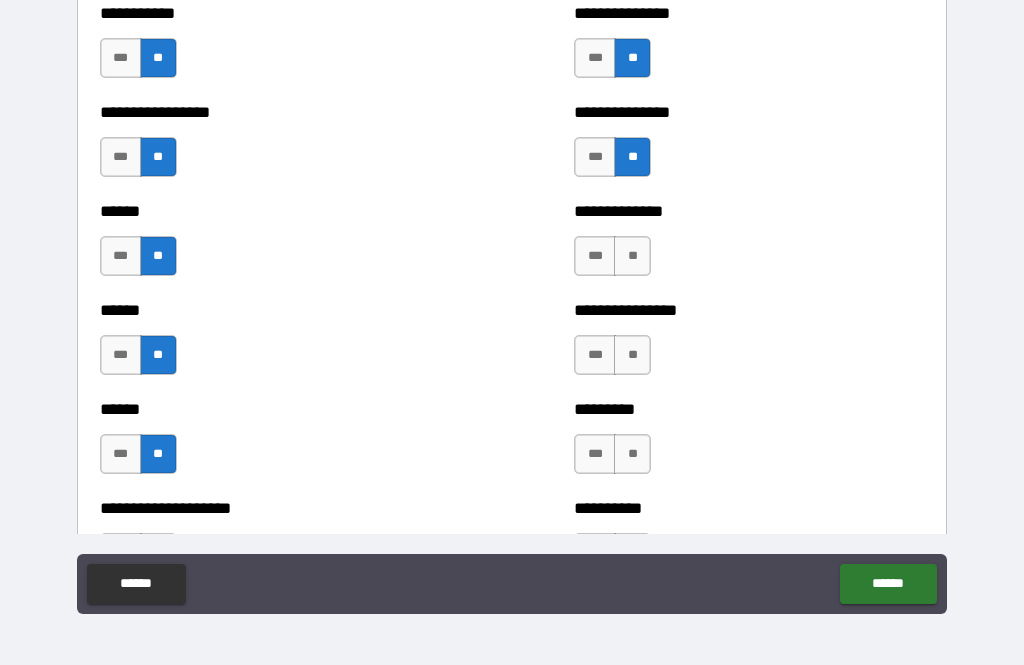 click on "**" at bounding box center (632, 256) 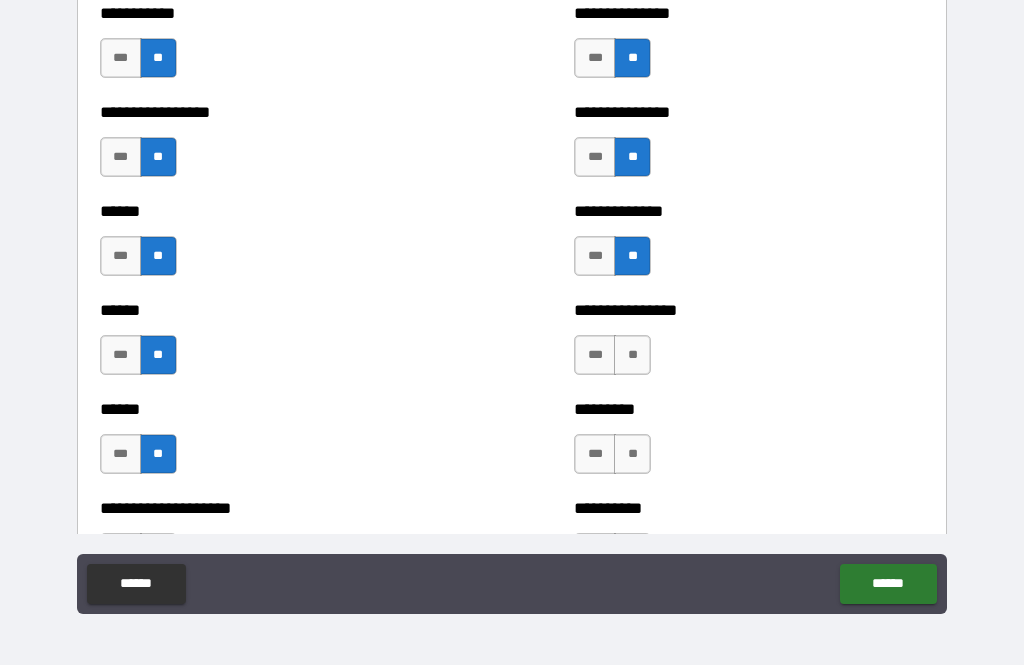 click on "**" at bounding box center [632, 355] 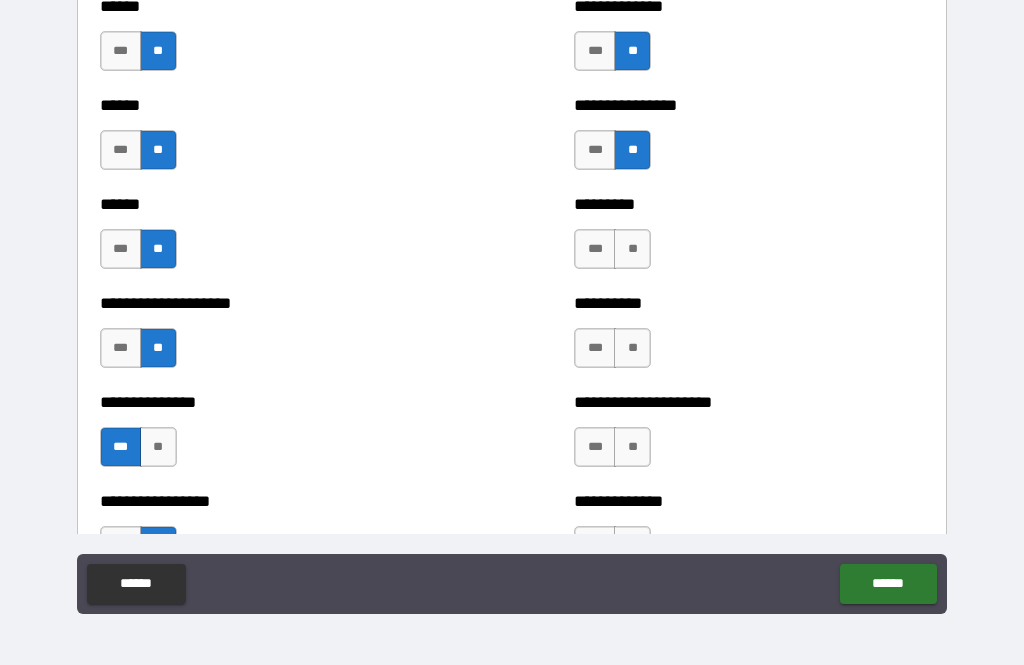 scroll, scrollTop: 3010, scrollLeft: 0, axis: vertical 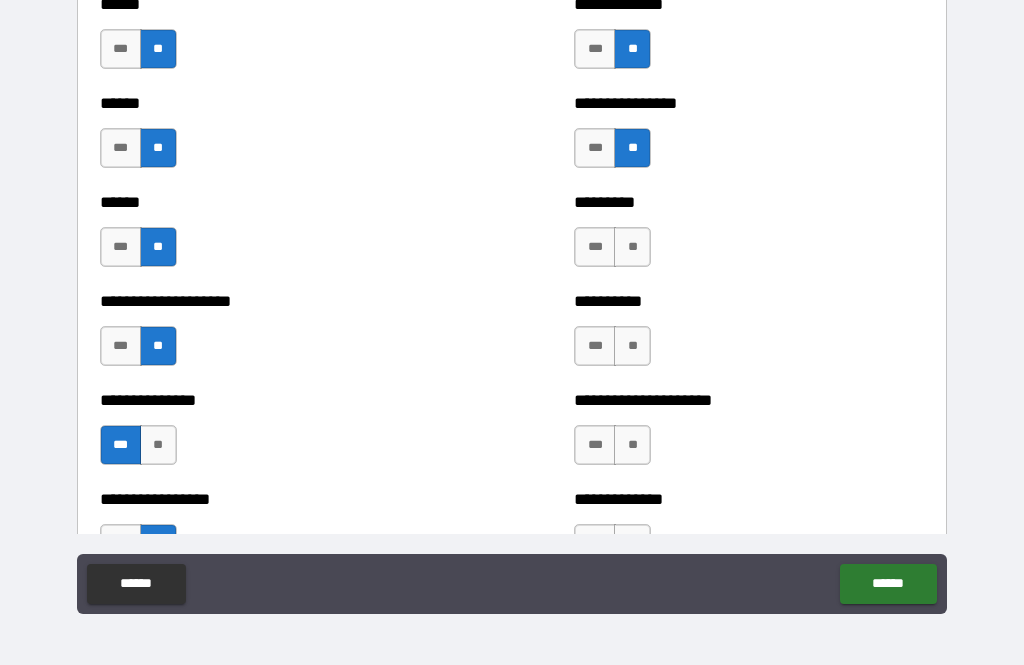 click on "**" at bounding box center (632, 247) 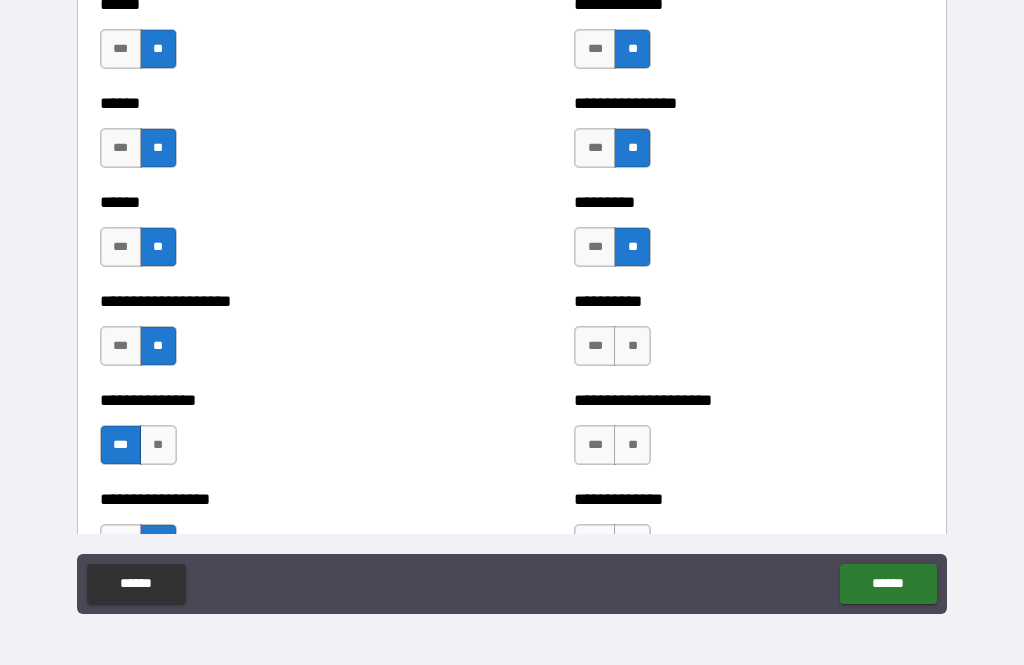 click on "**" at bounding box center (632, 346) 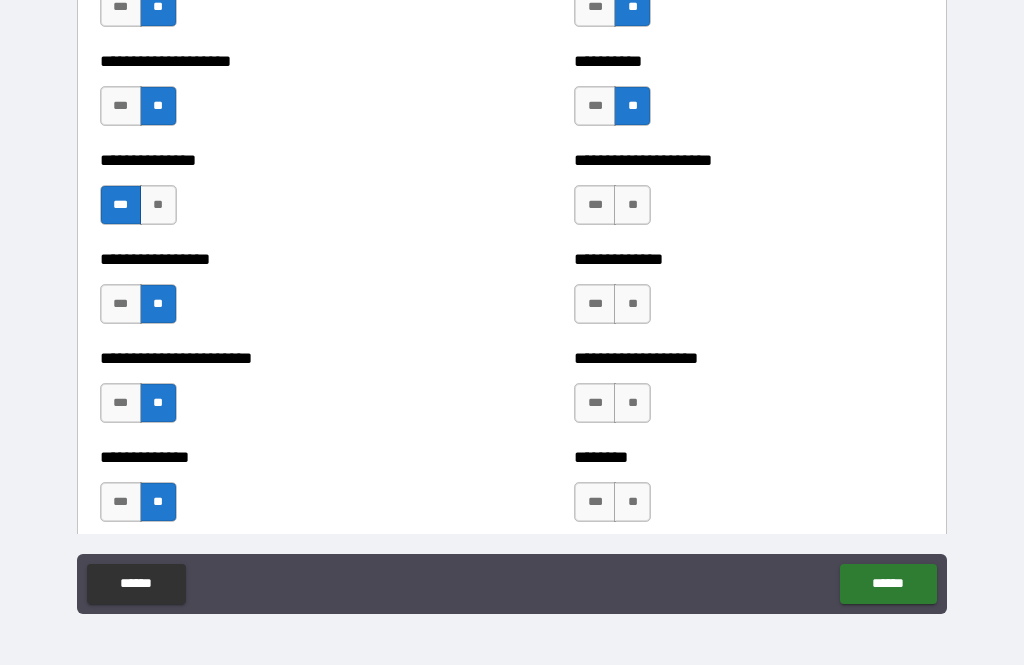 scroll, scrollTop: 3251, scrollLeft: 0, axis: vertical 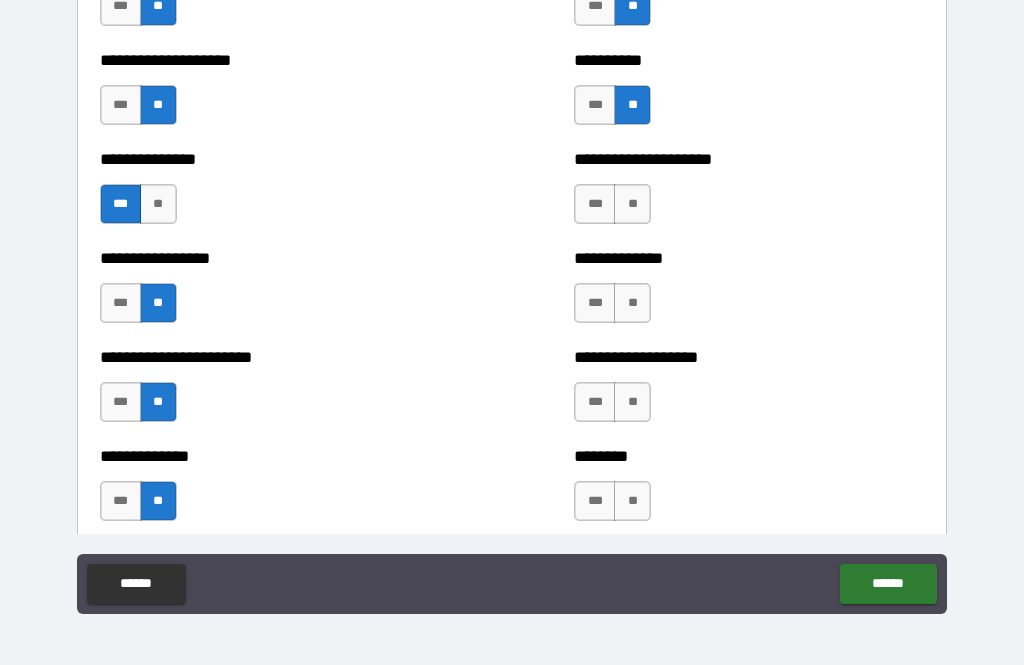 click on "**" at bounding box center (632, 204) 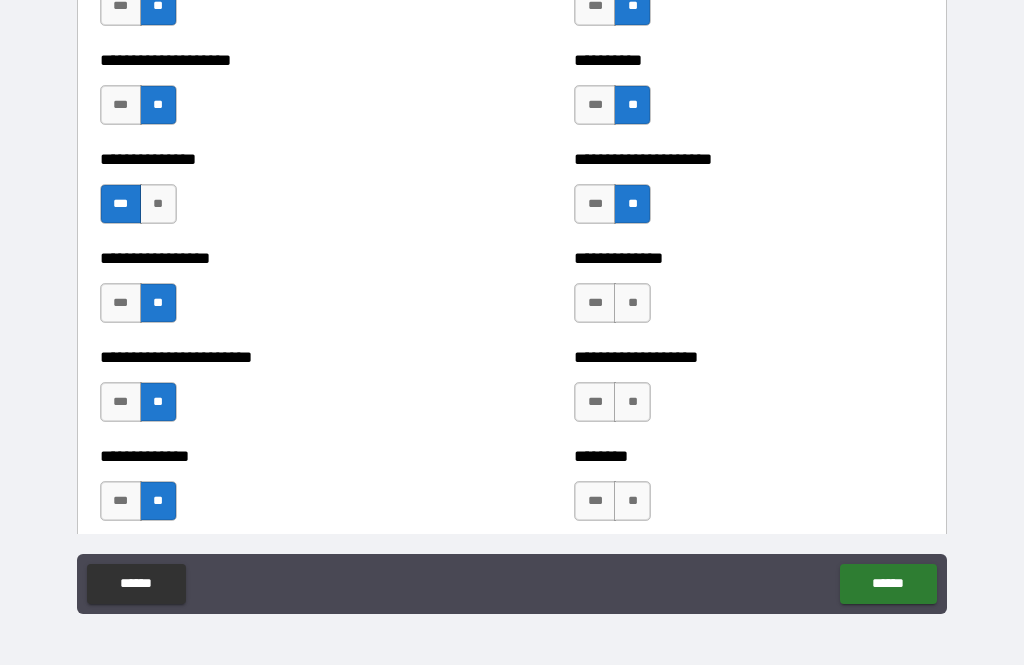 click on "**" at bounding box center (632, 303) 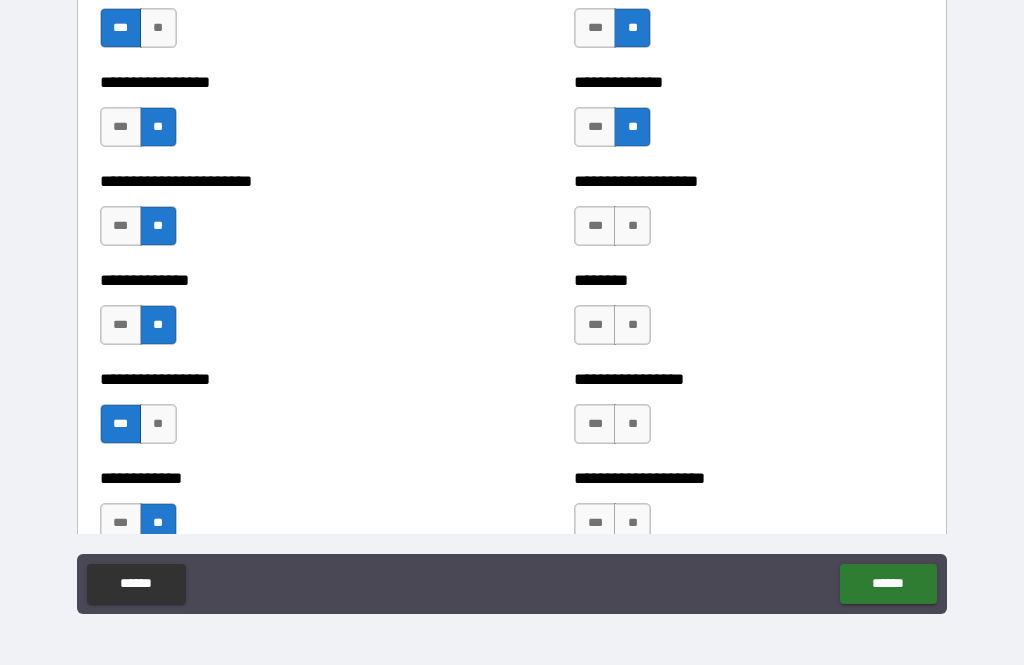 scroll, scrollTop: 3429, scrollLeft: 0, axis: vertical 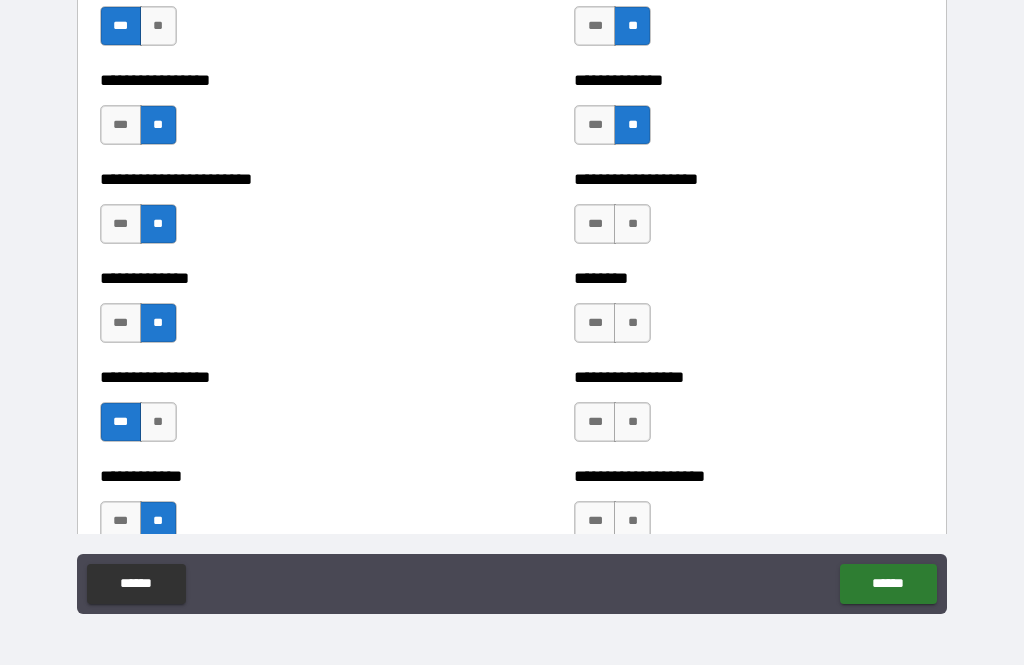 click on "**" at bounding box center [632, 224] 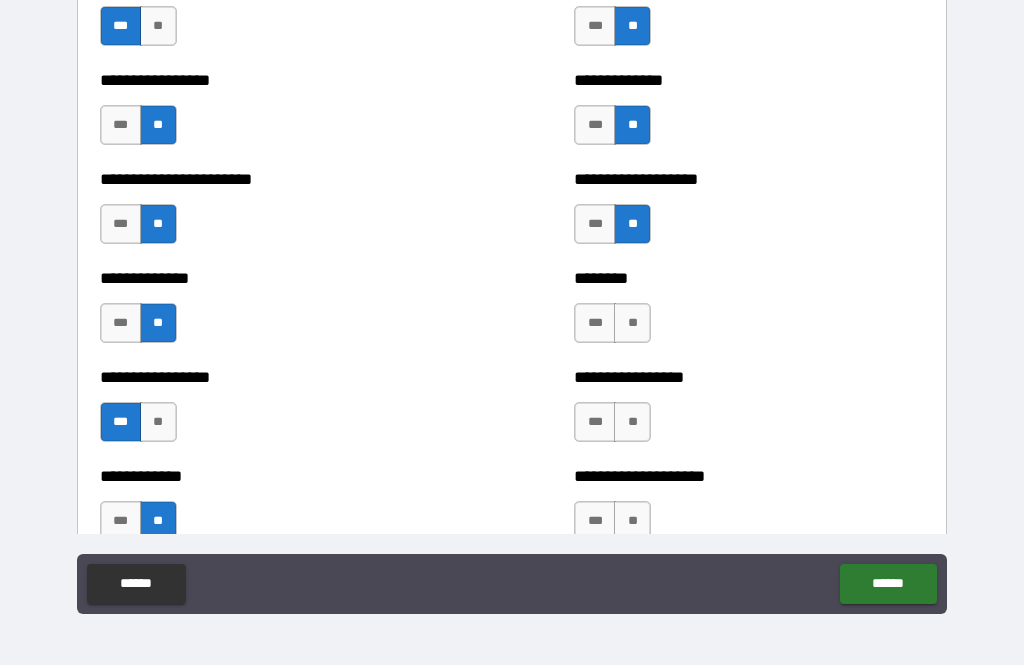 click on "**" at bounding box center (632, 323) 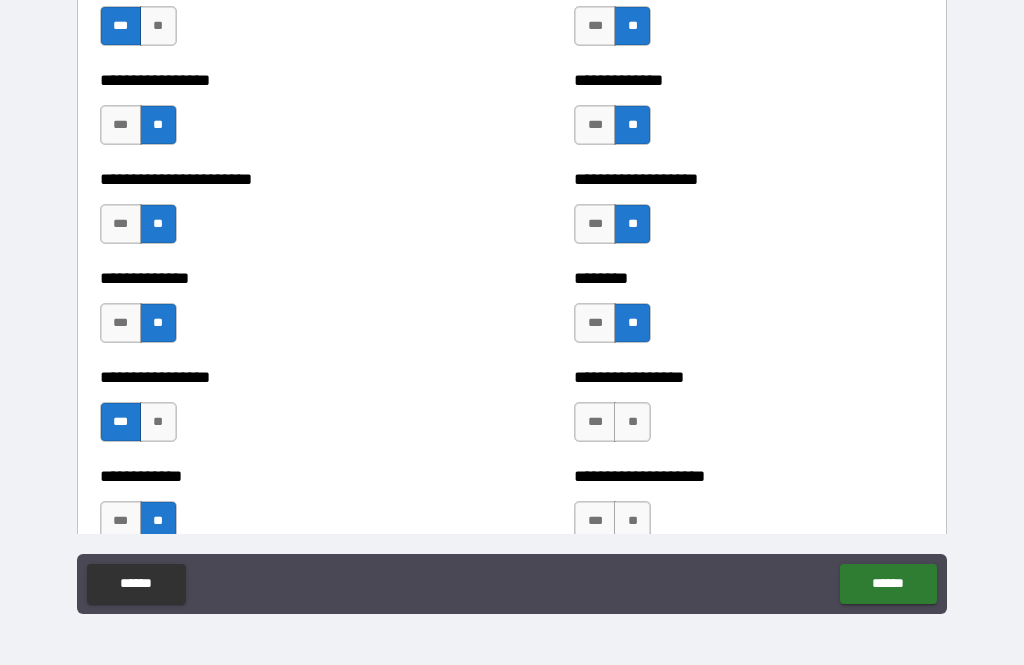 click on "**" at bounding box center [632, 422] 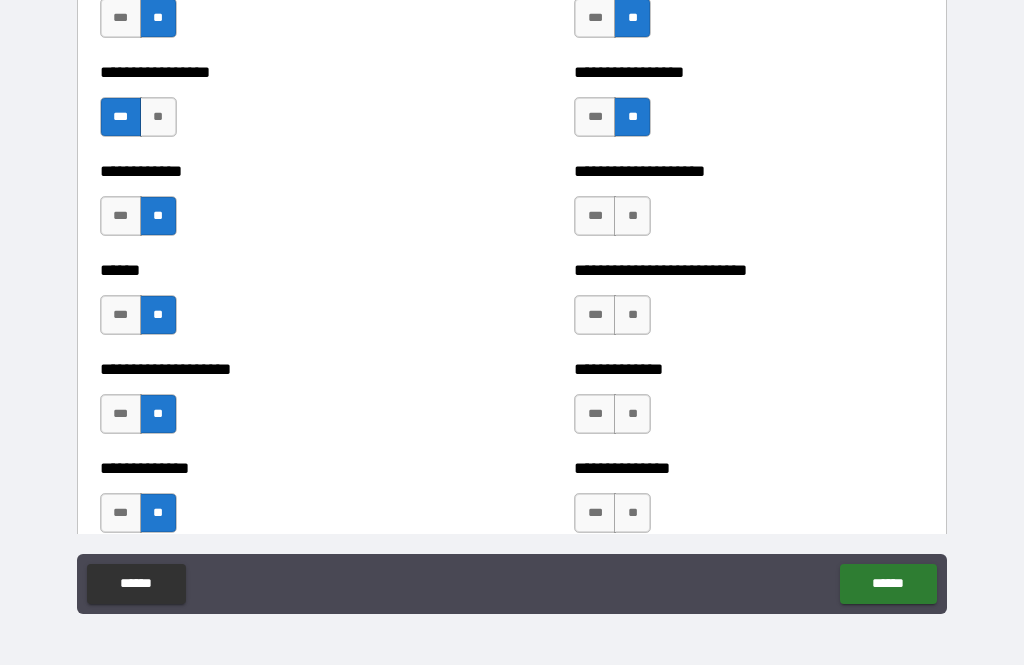 scroll, scrollTop: 3737, scrollLeft: 0, axis: vertical 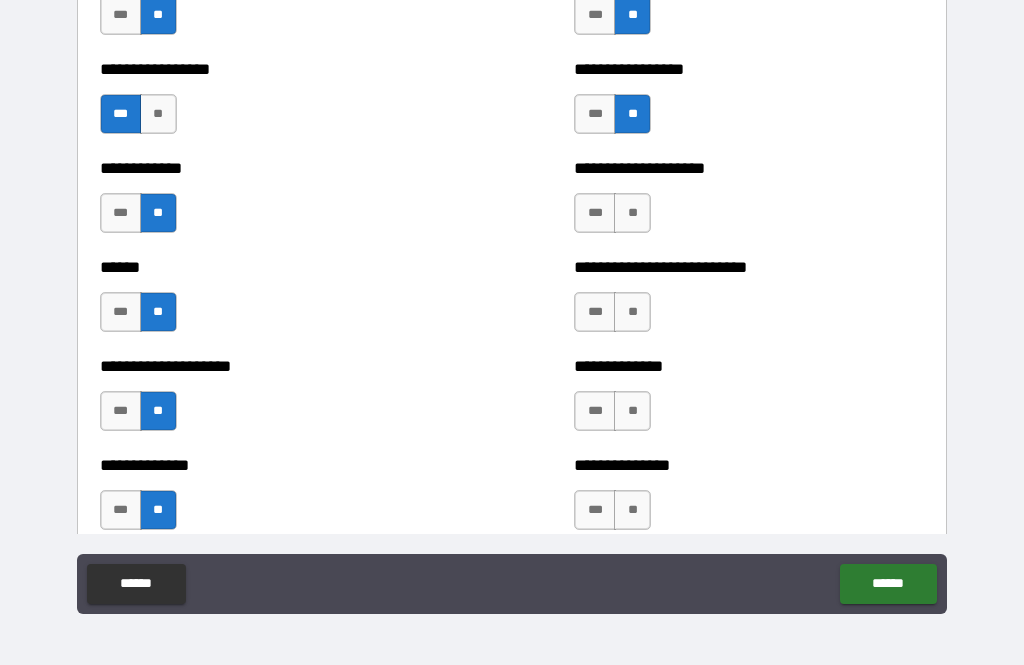 click on "**" at bounding box center (632, 213) 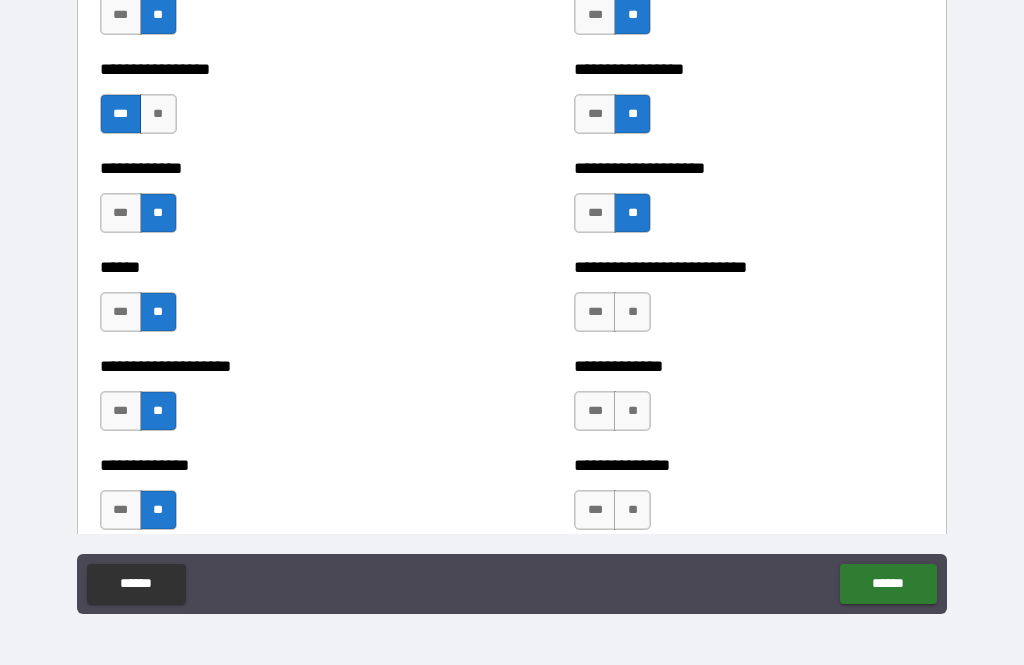 click on "**" at bounding box center [632, 312] 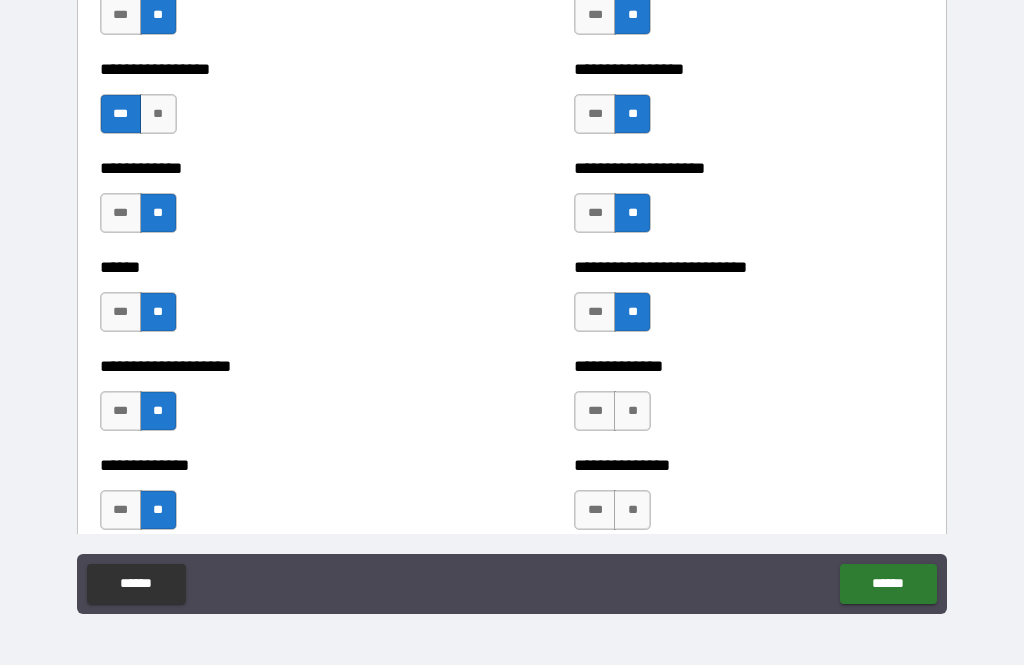 click on "**" at bounding box center (632, 411) 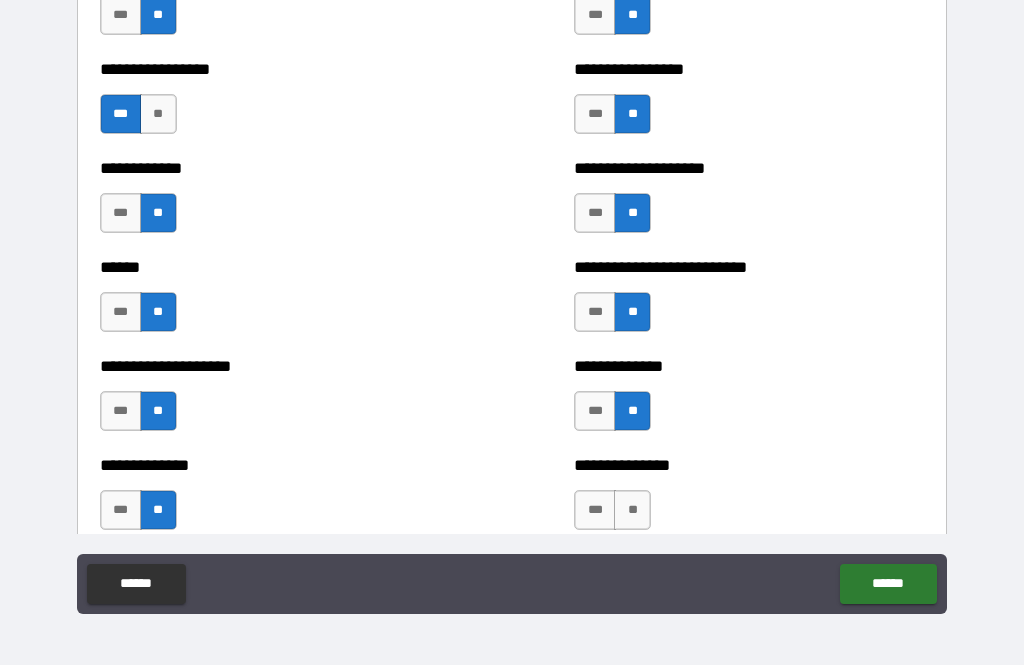 scroll, scrollTop: 3801, scrollLeft: 0, axis: vertical 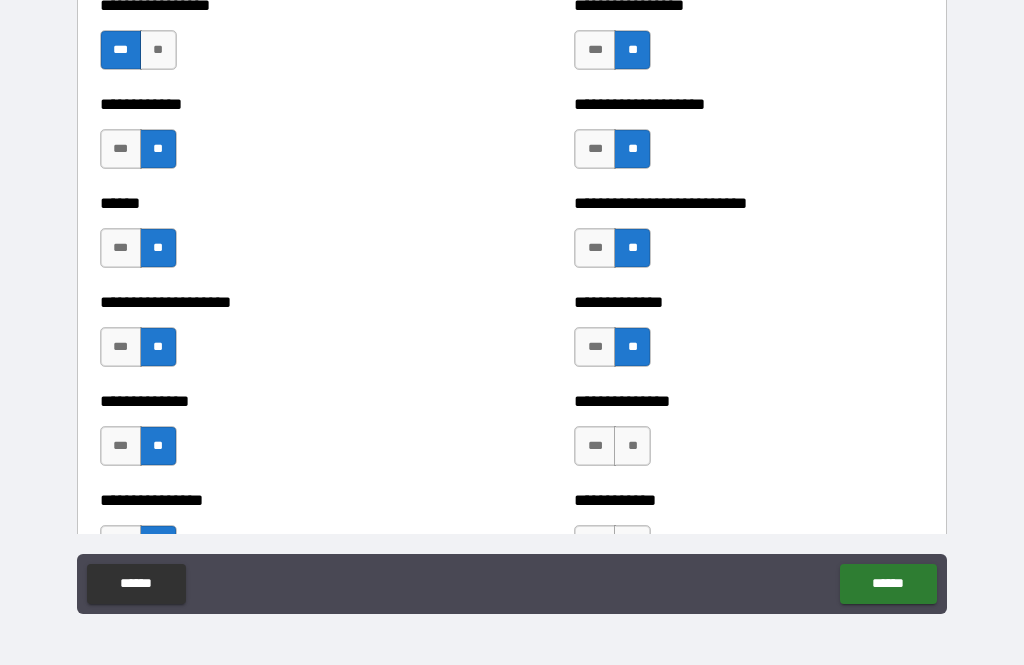 click on "**" at bounding box center [632, 446] 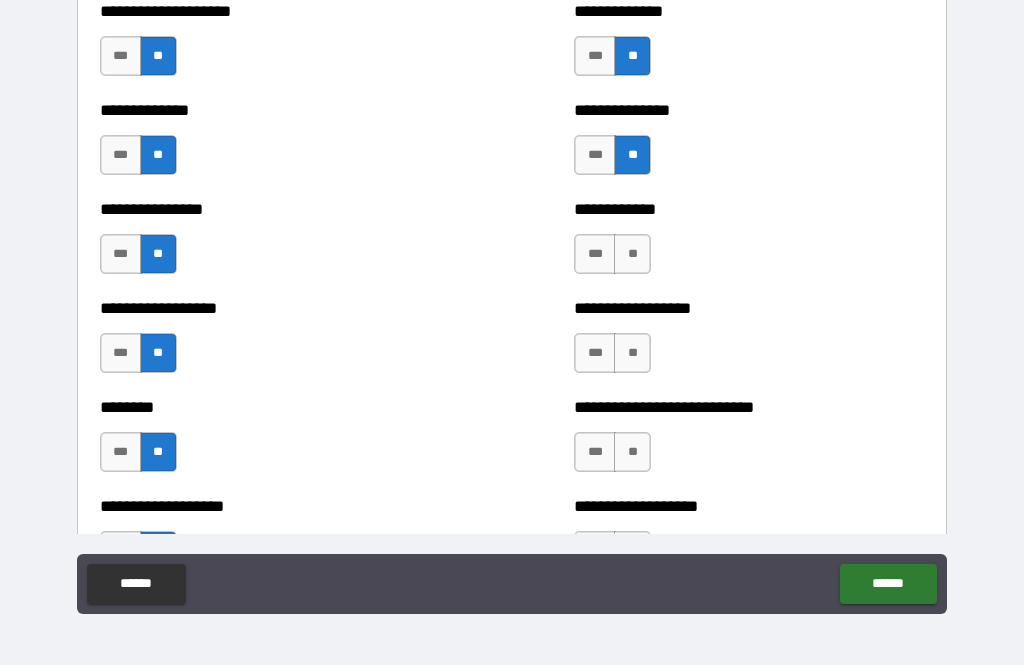 scroll, scrollTop: 4096, scrollLeft: 0, axis: vertical 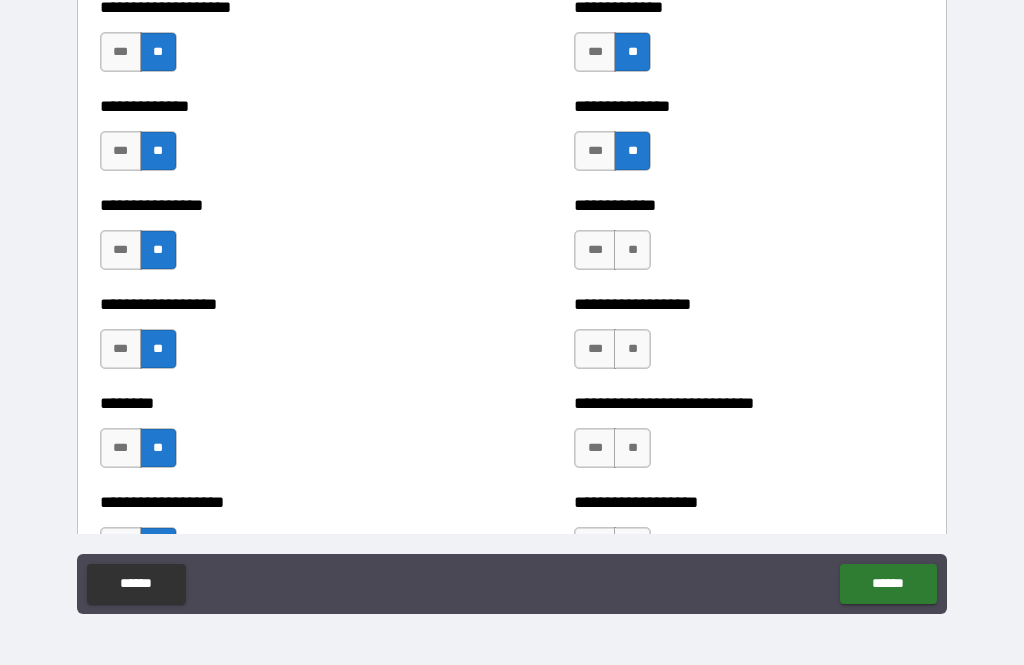 click on "**" at bounding box center [632, 250] 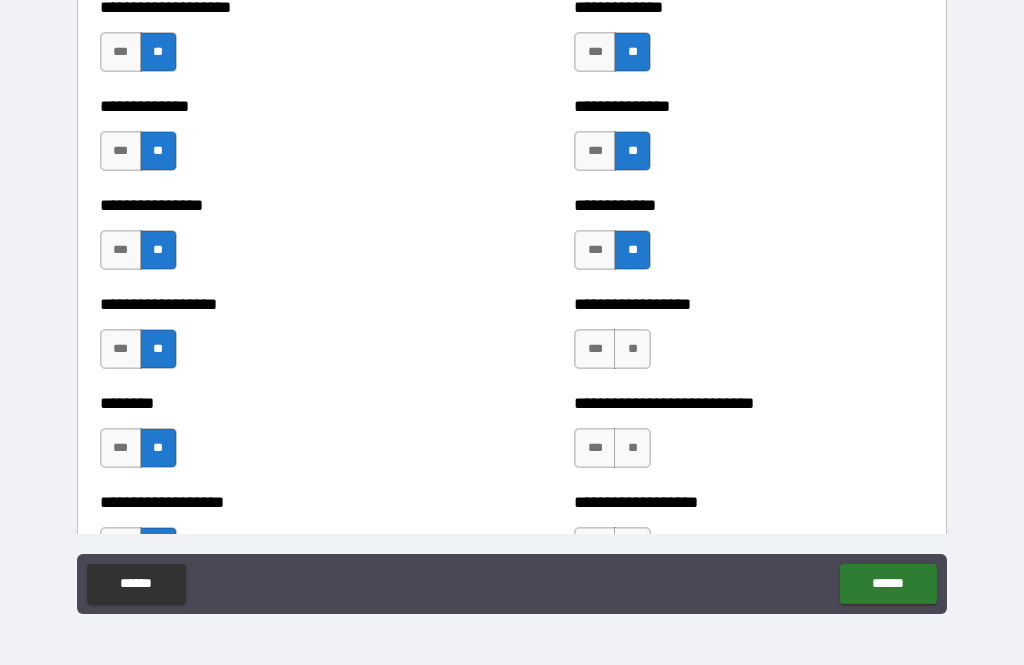 click on "**" at bounding box center (632, 349) 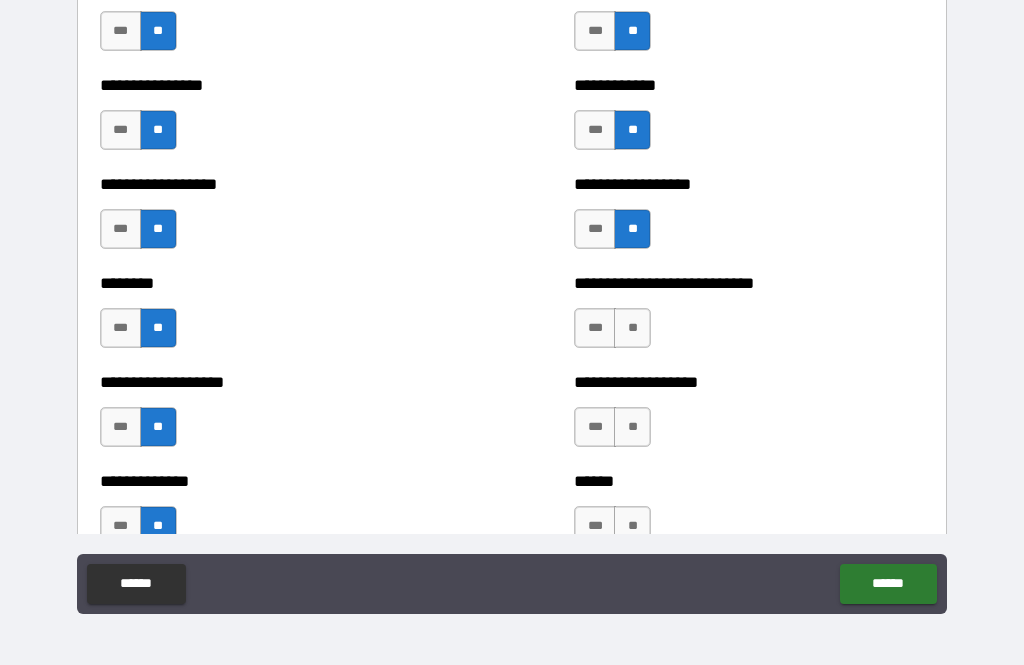 scroll, scrollTop: 4225, scrollLeft: 0, axis: vertical 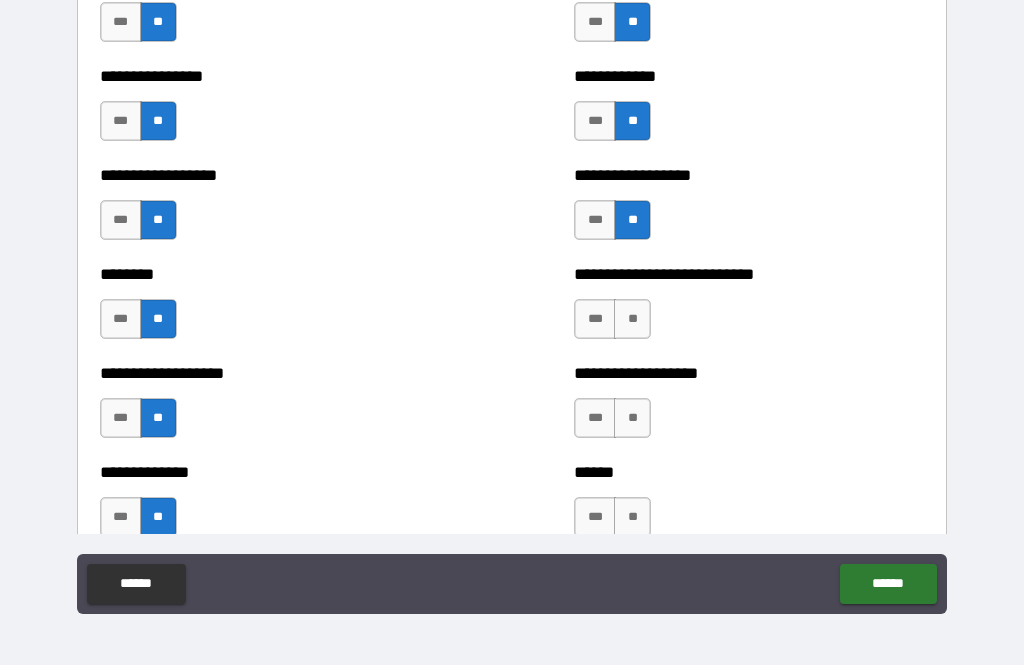 click on "**" at bounding box center (632, 319) 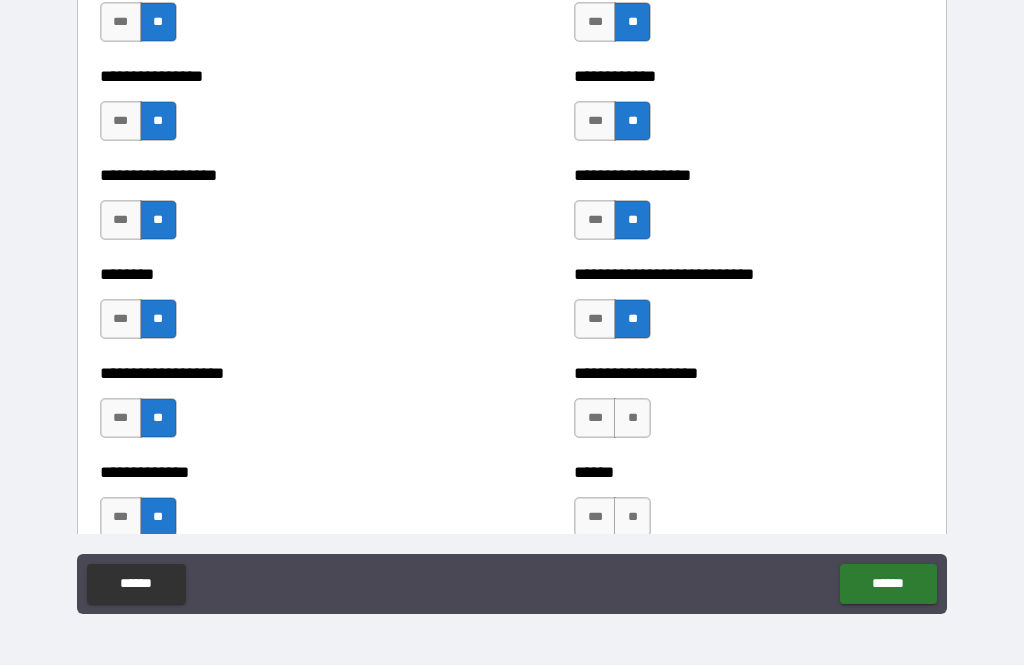 click on "**" at bounding box center [632, 418] 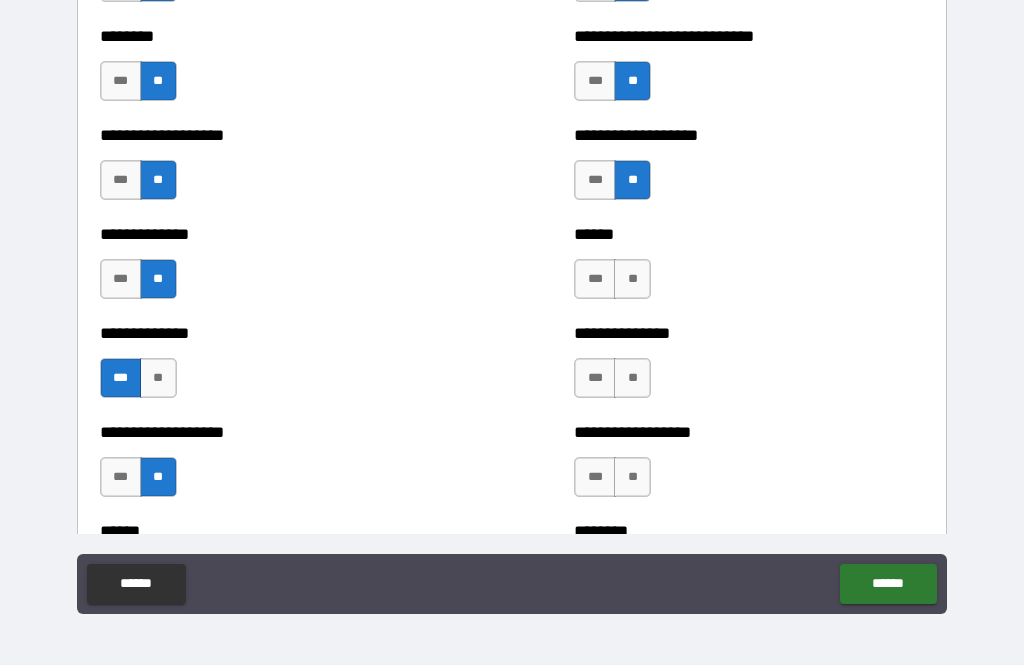 scroll, scrollTop: 4464, scrollLeft: 0, axis: vertical 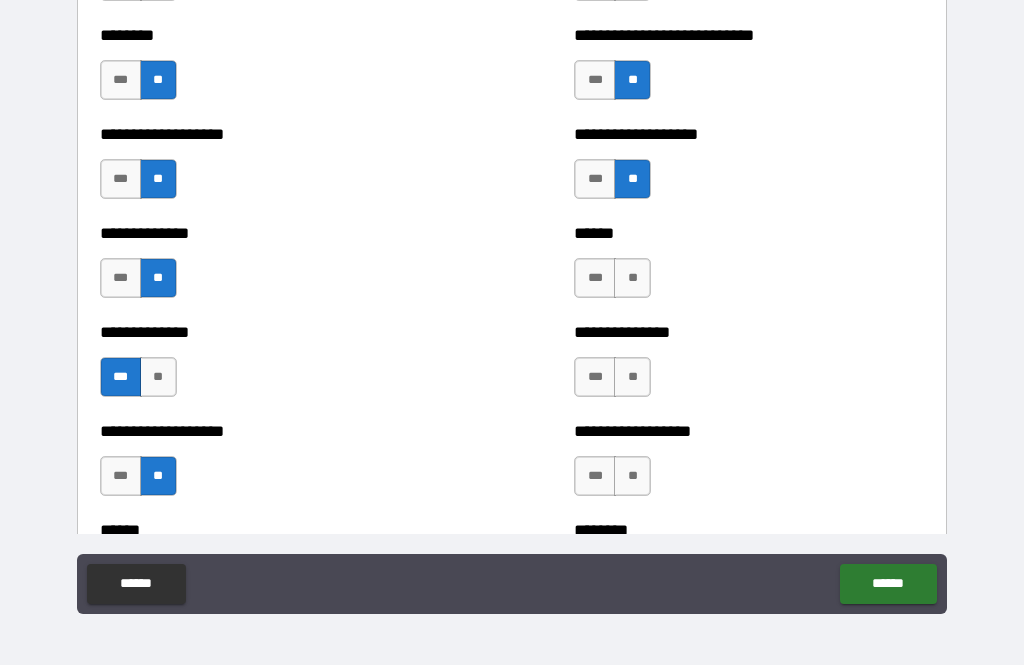 click on "**" at bounding box center [632, 278] 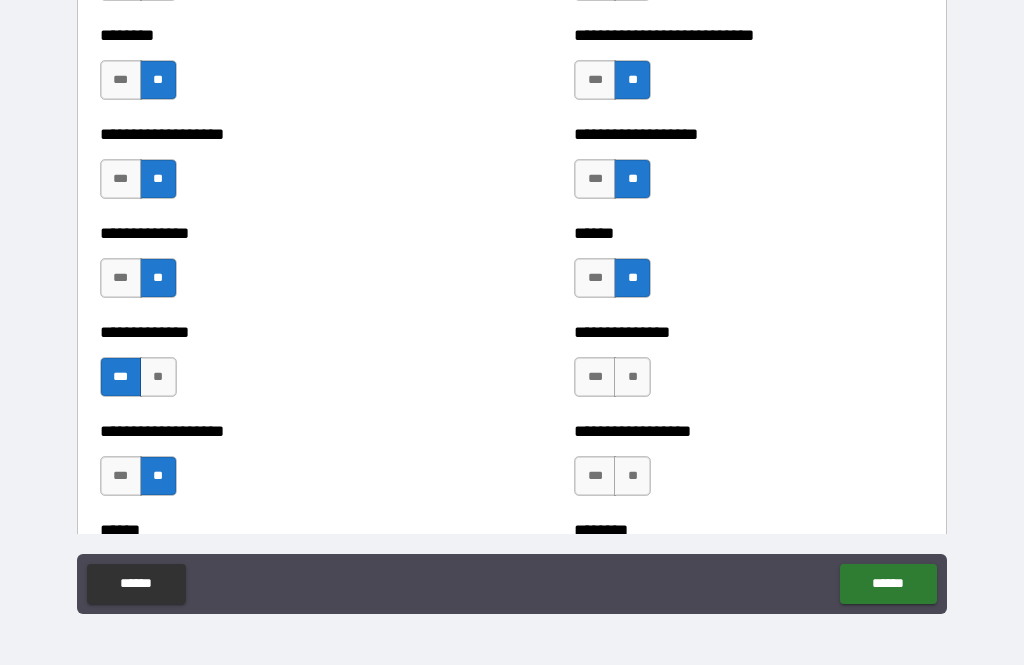click on "**" at bounding box center (632, 377) 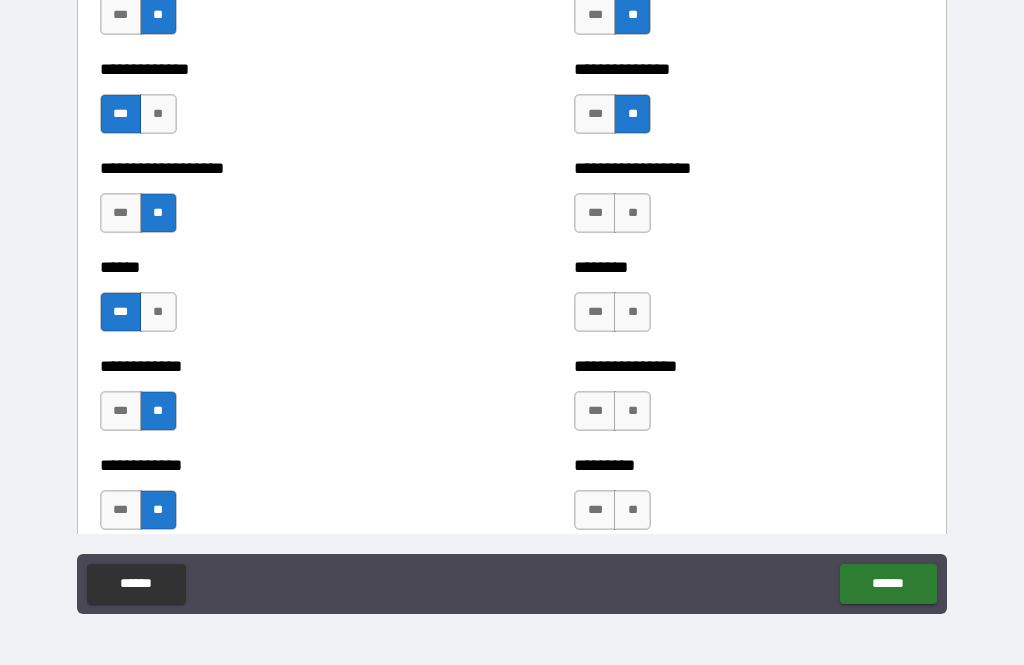 scroll, scrollTop: 4729, scrollLeft: 0, axis: vertical 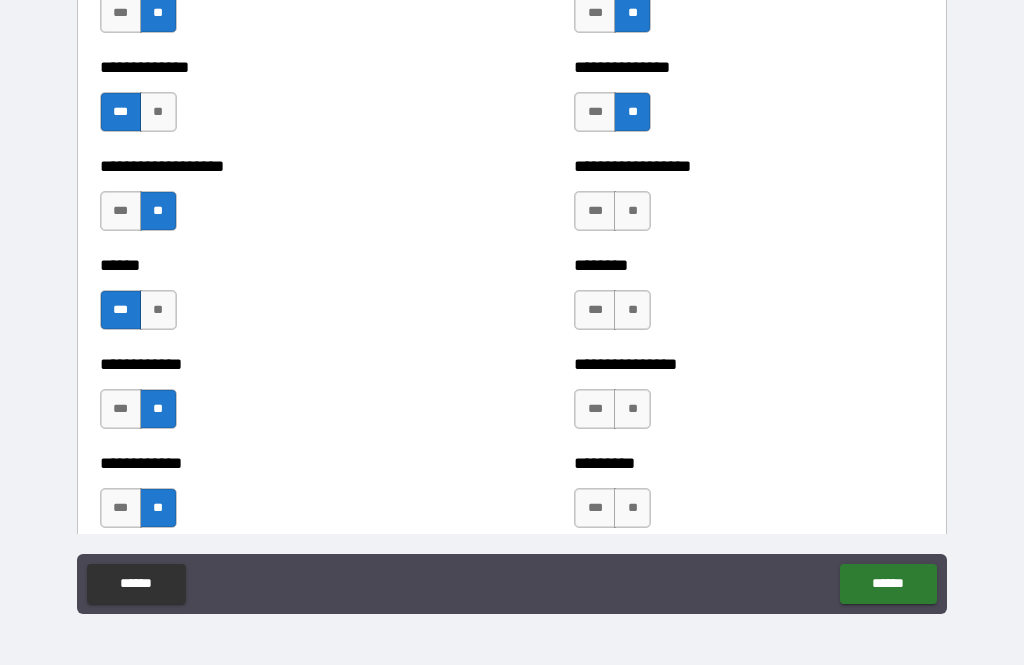 click on "**" at bounding box center [632, 211] 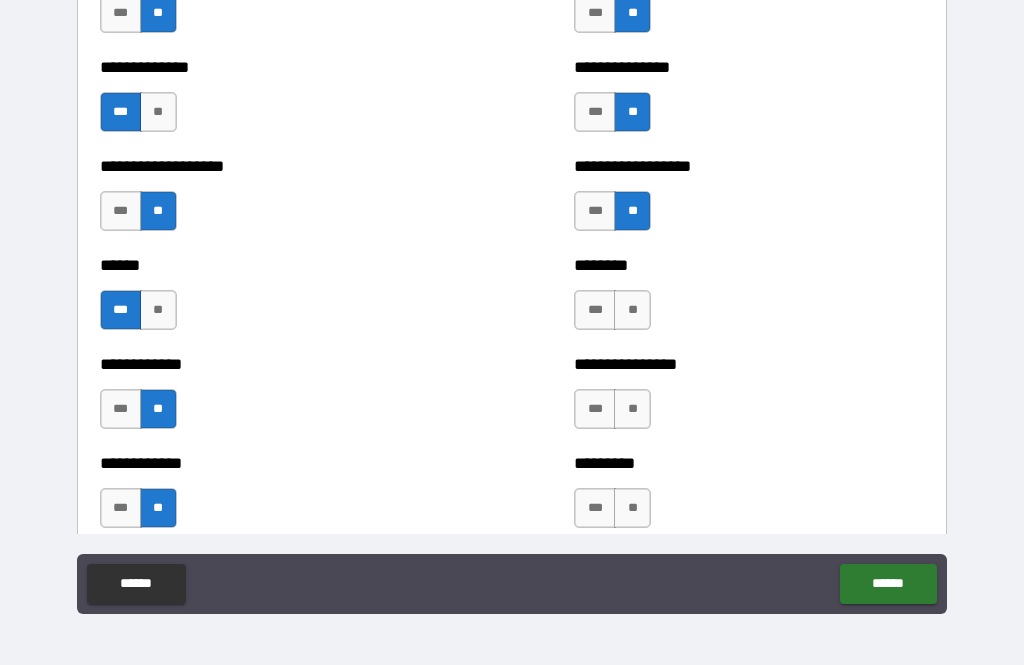 click on "**" at bounding box center [632, 310] 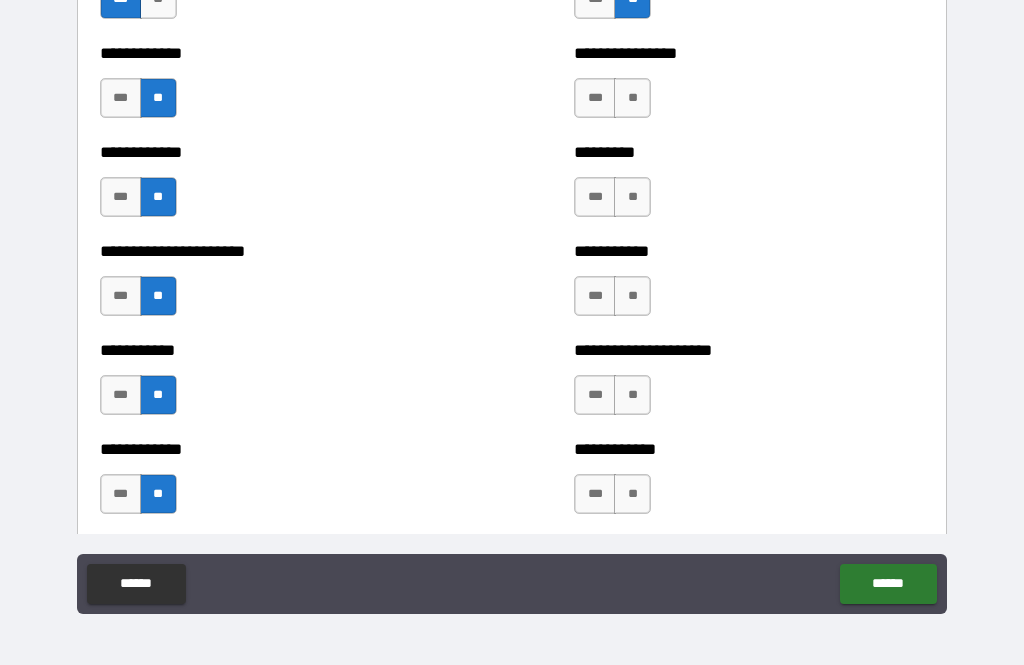 scroll, scrollTop: 5042, scrollLeft: 0, axis: vertical 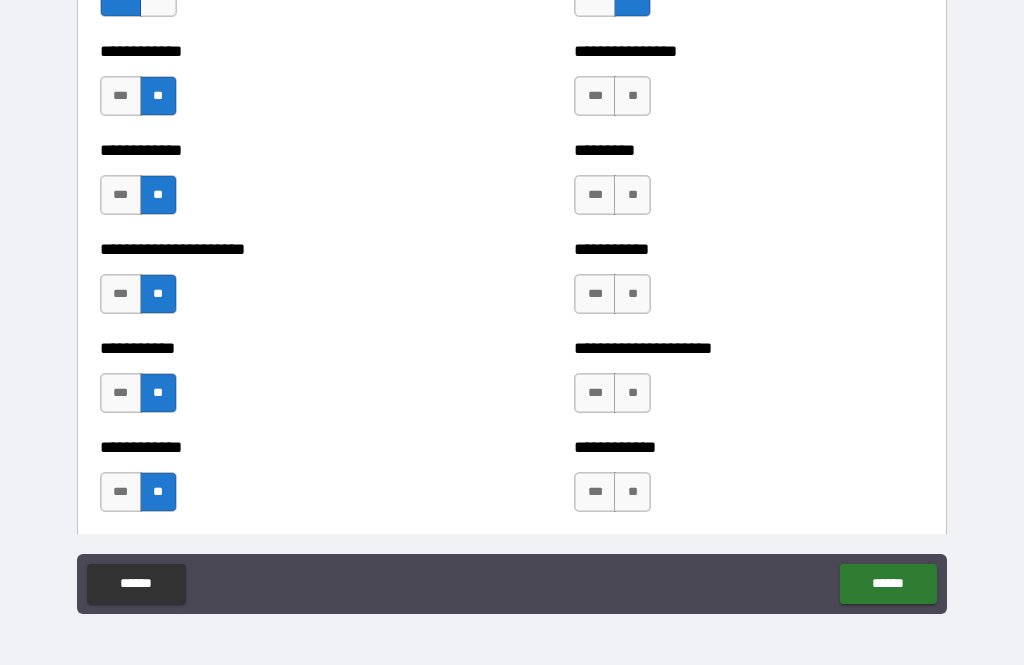 click on "**" at bounding box center (632, 96) 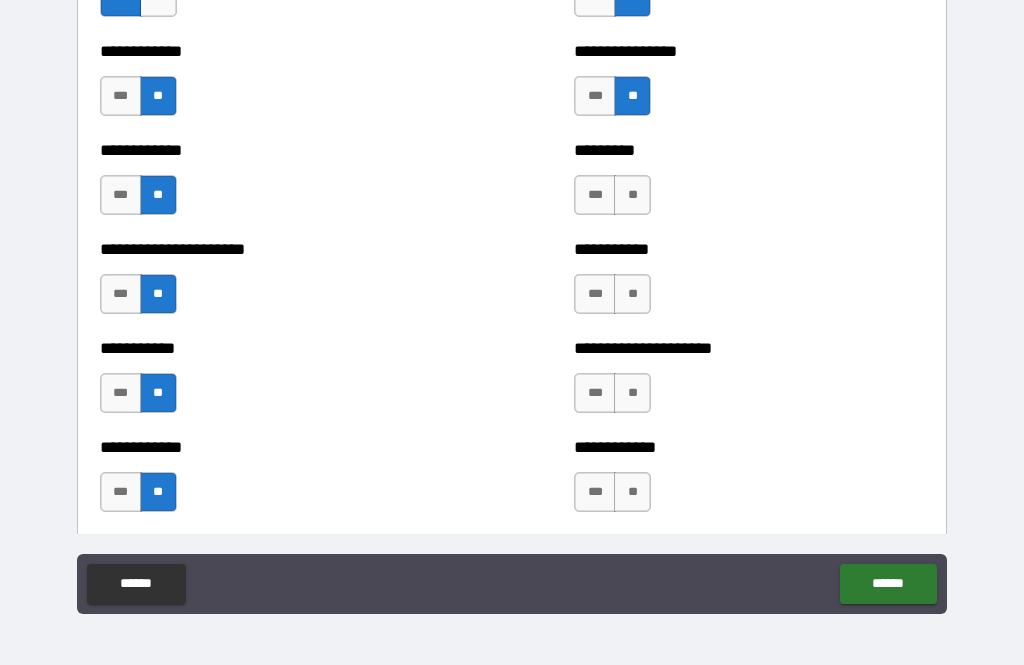 click on "**" at bounding box center (632, 195) 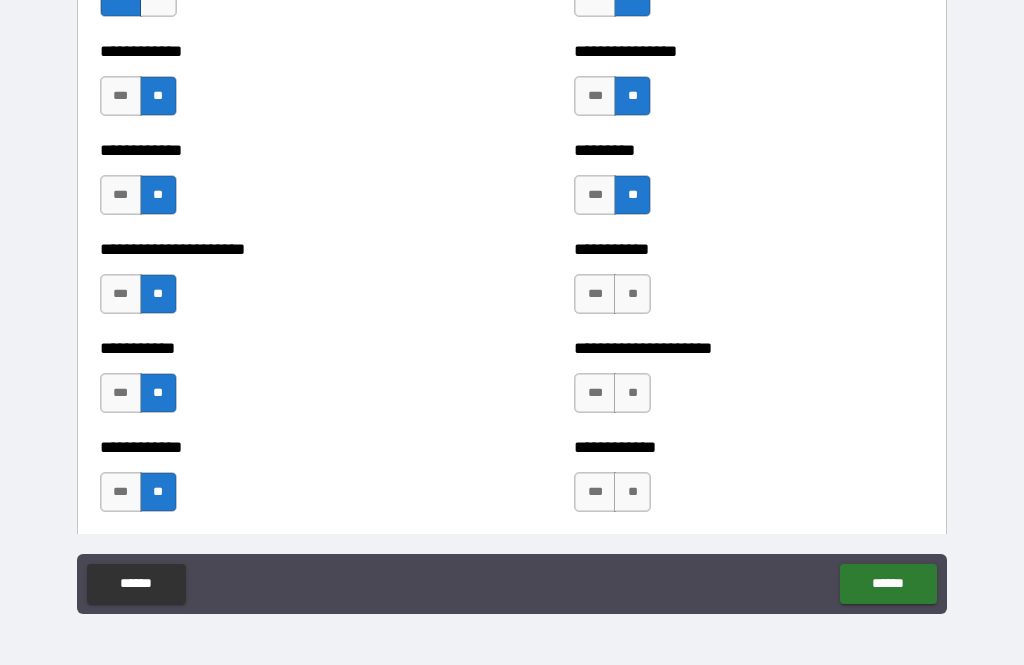 click on "**" at bounding box center (632, 294) 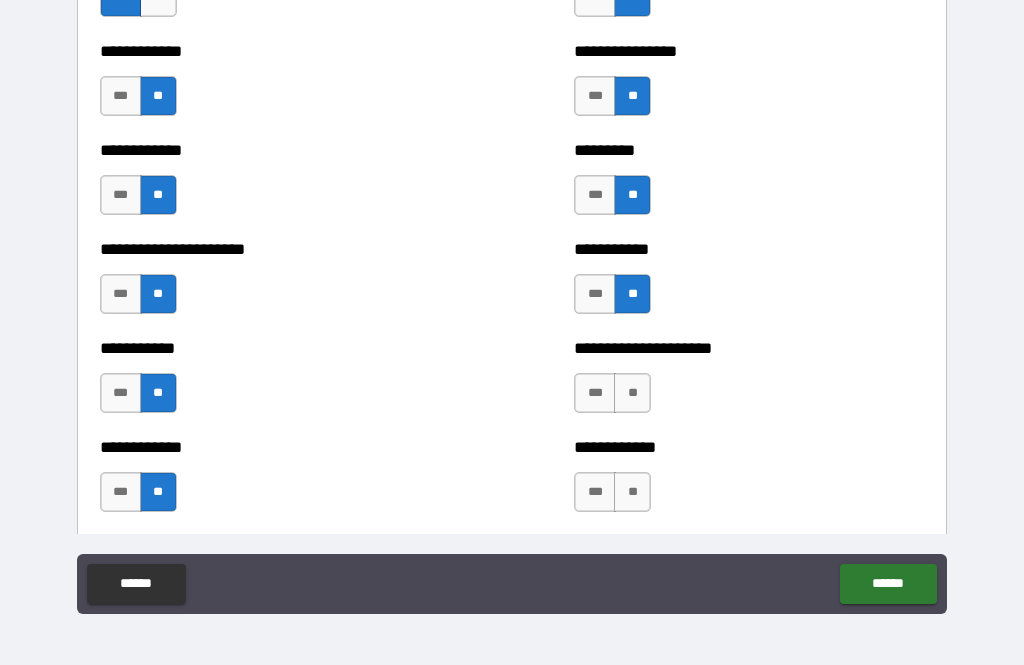 click on "**" at bounding box center (632, 195) 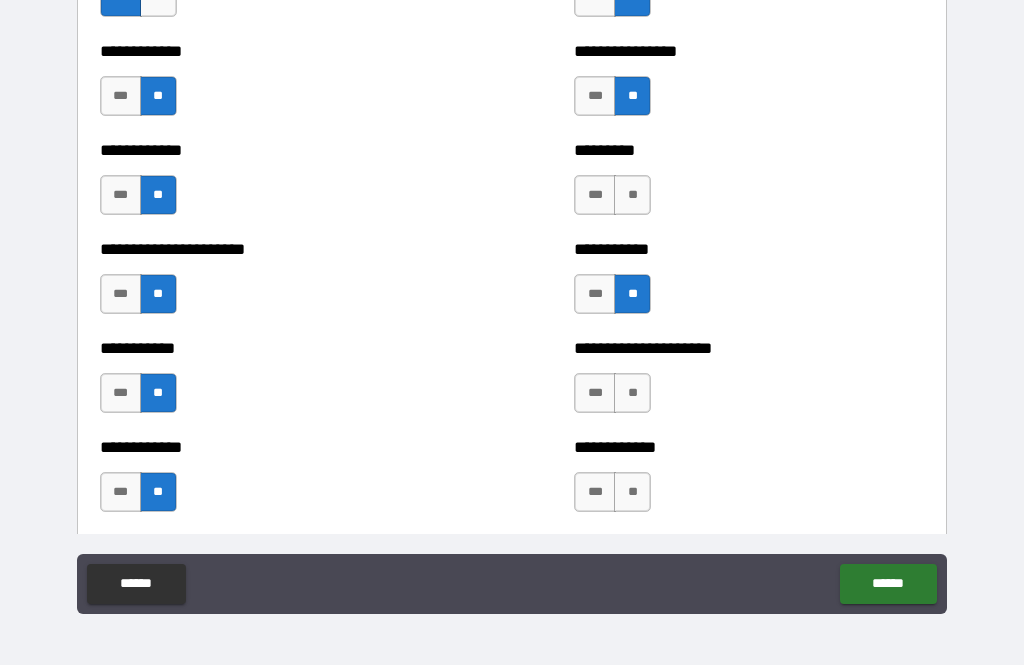 click on "***" at bounding box center [595, 195] 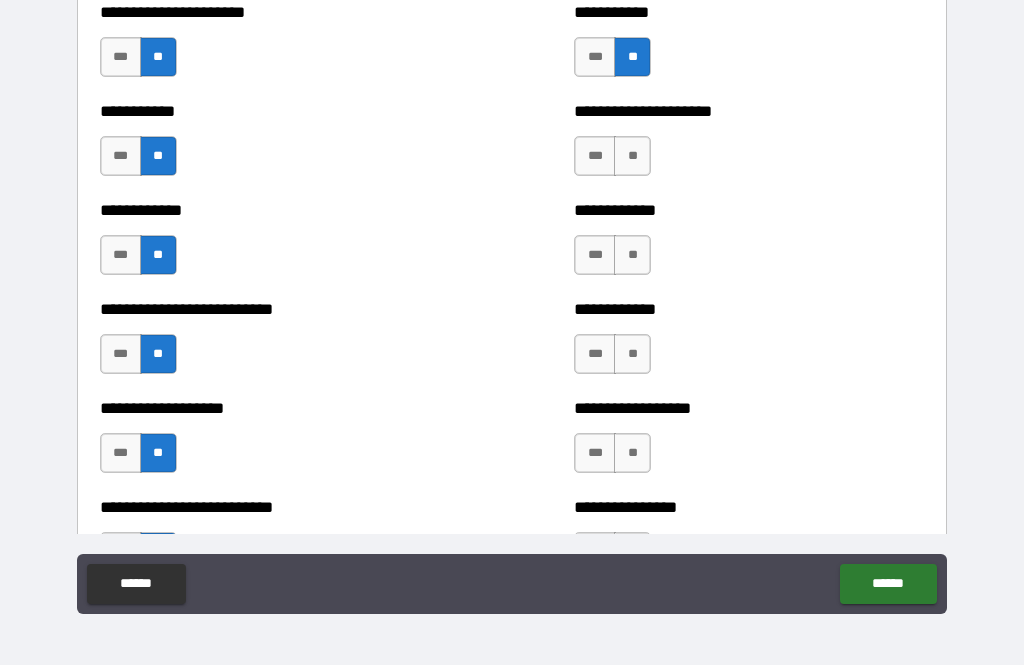 scroll, scrollTop: 5280, scrollLeft: 0, axis: vertical 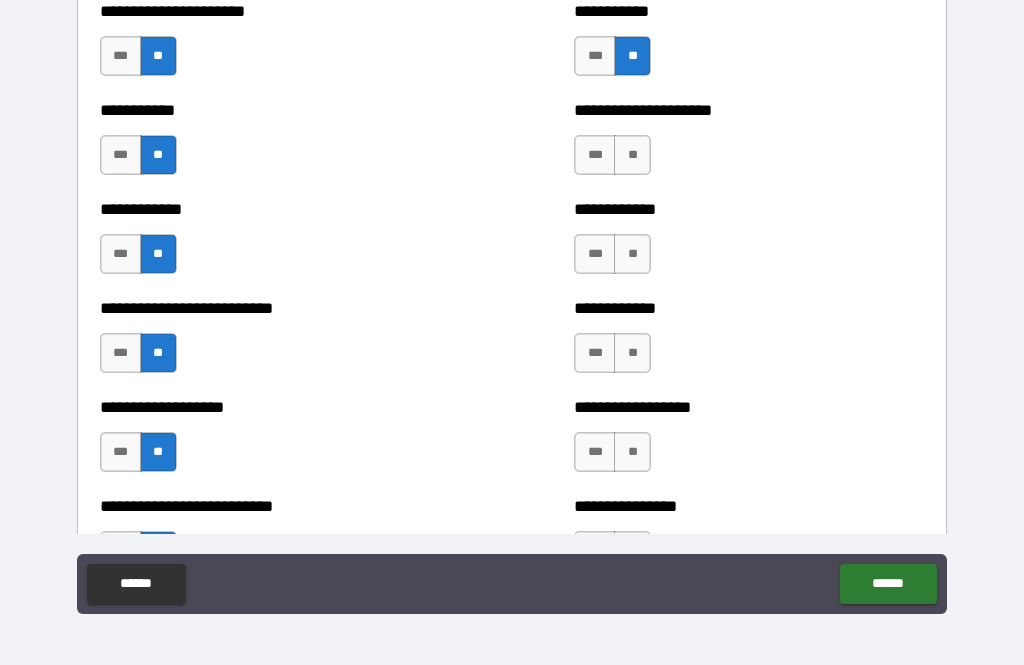 click on "**" at bounding box center (632, 155) 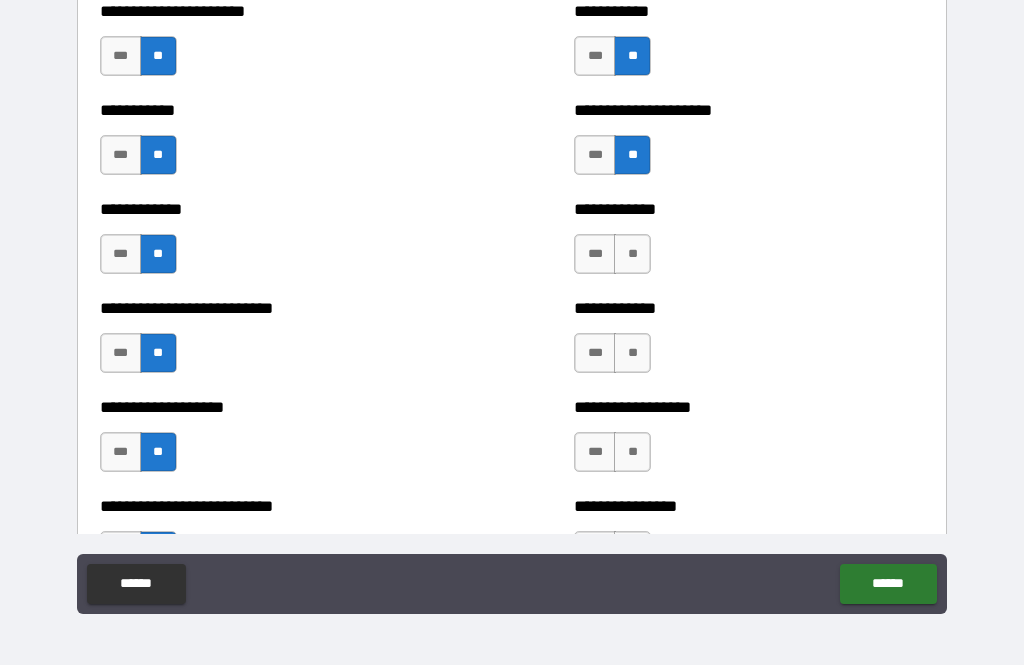 click on "**" at bounding box center [632, 254] 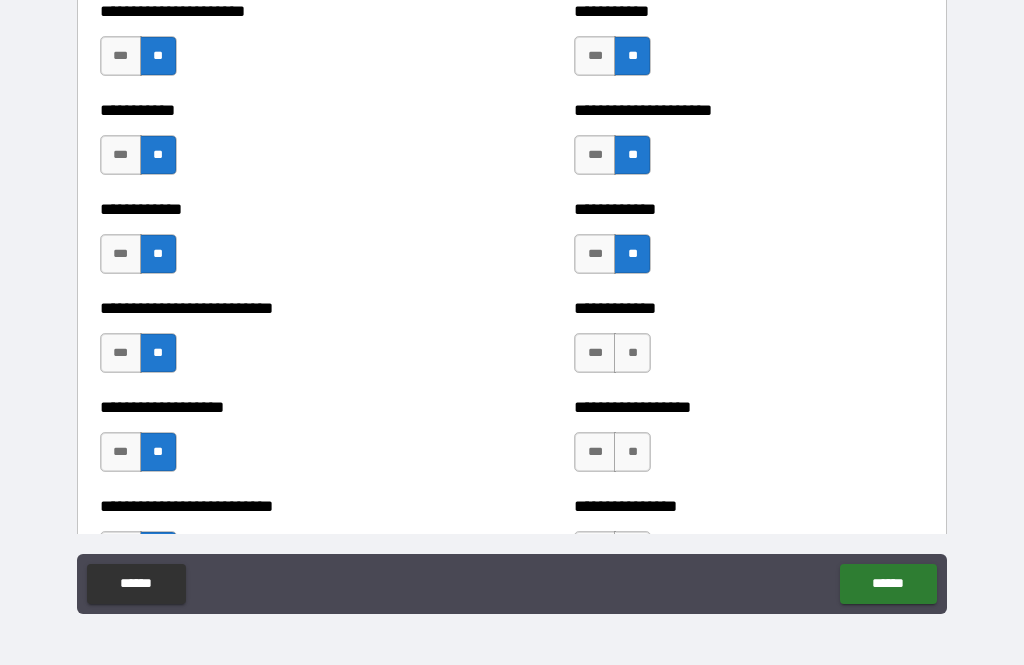 click on "**" at bounding box center [632, 353] 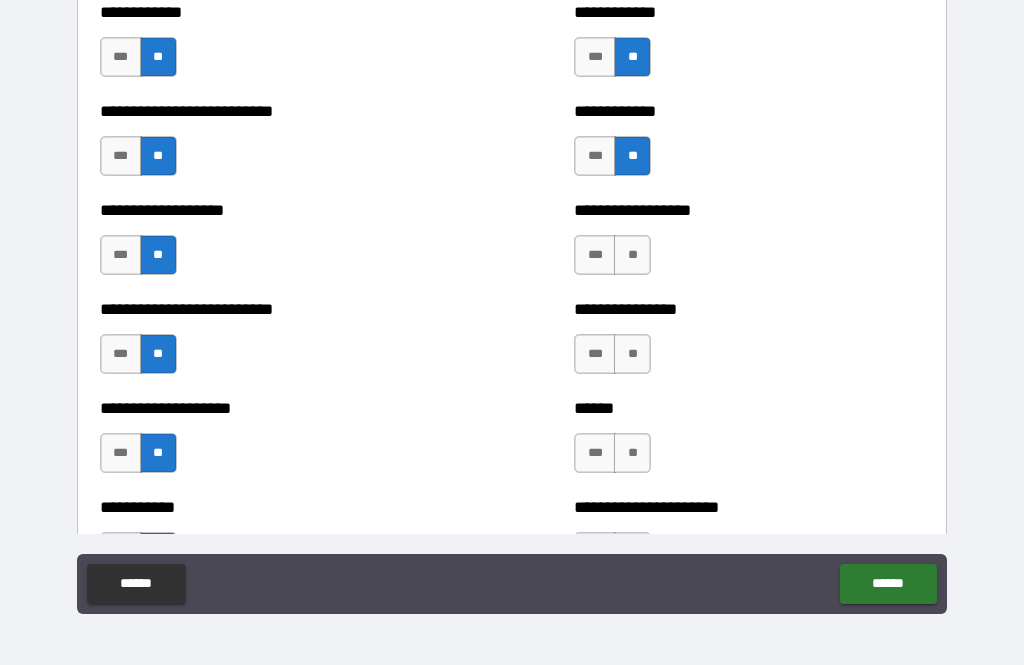 scroll, scrollTop: 5478, scrollLeft: 0, axis: vertical 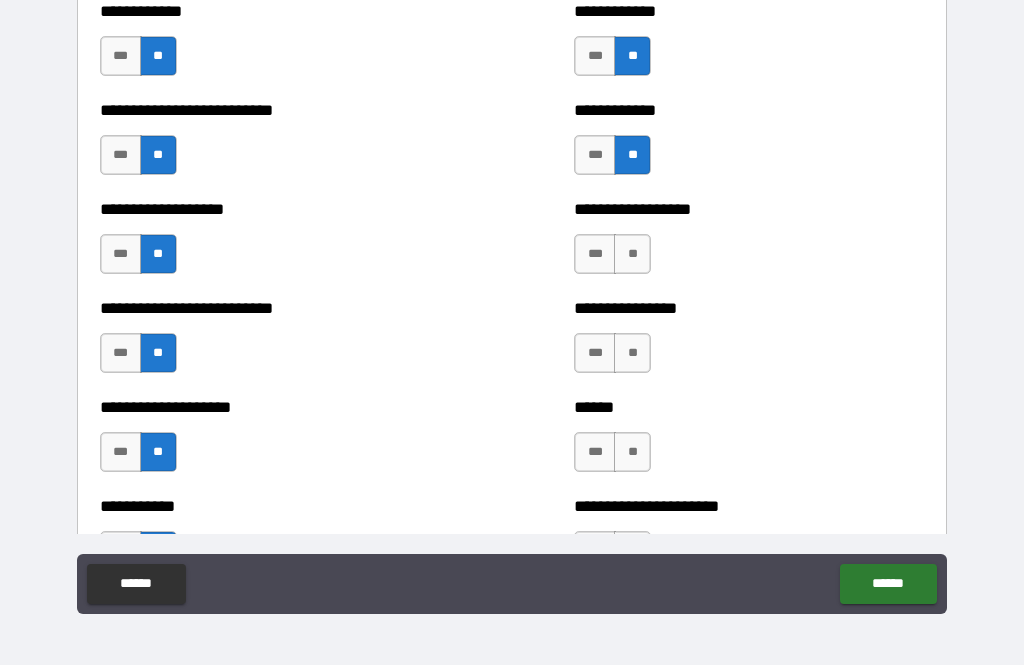 click on "**" at bounding box center [632, 254] 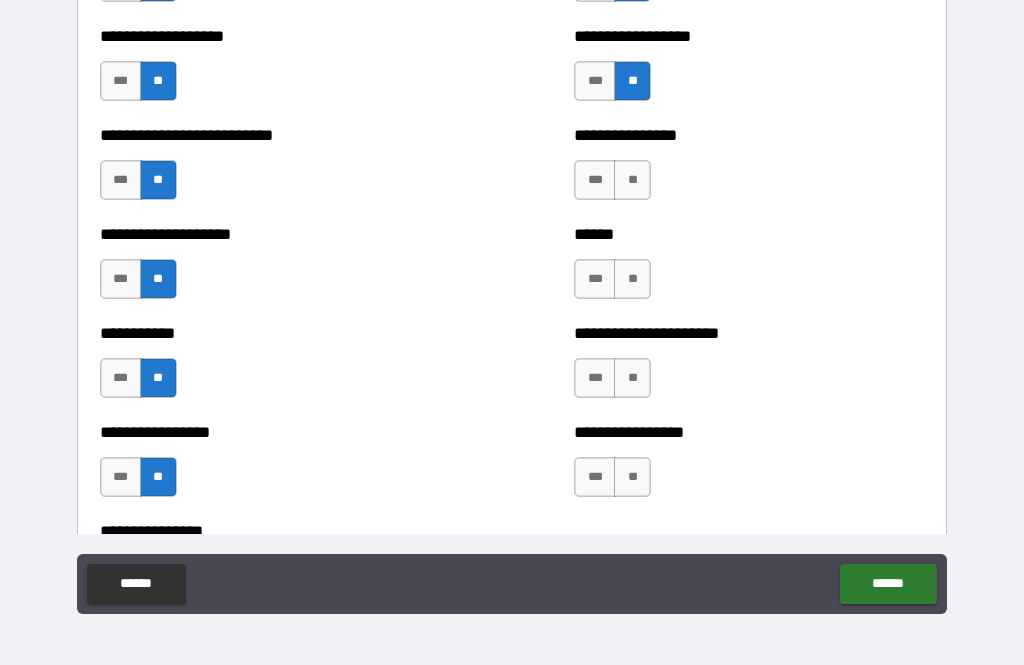 scroll, scrollTop: 5652, scrollLeft: 0, axis: vertical 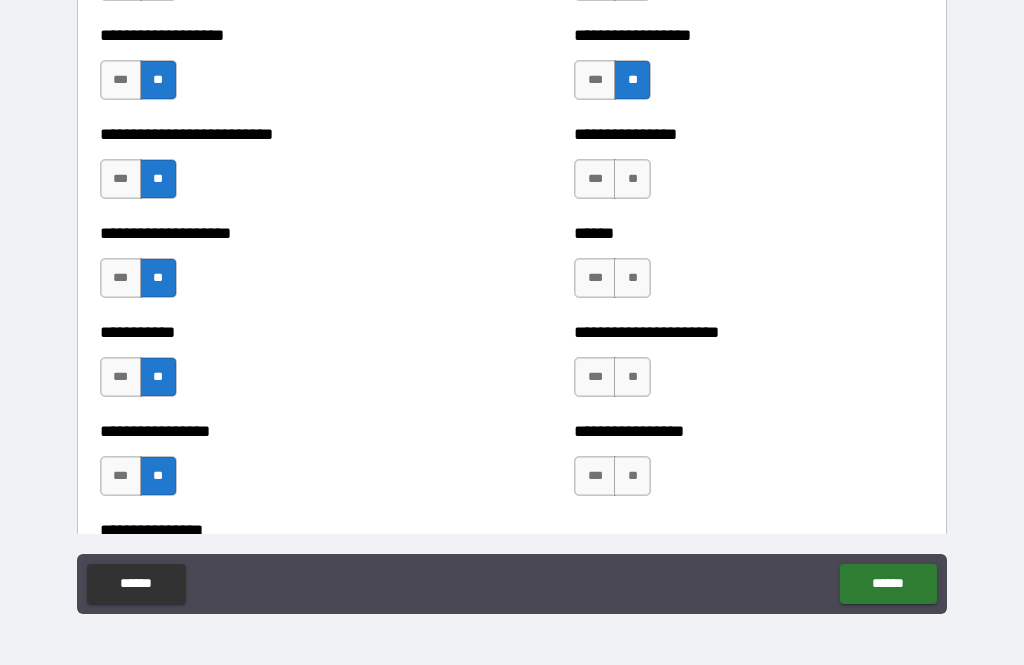 click on "**" at bounding box center (632, 179) 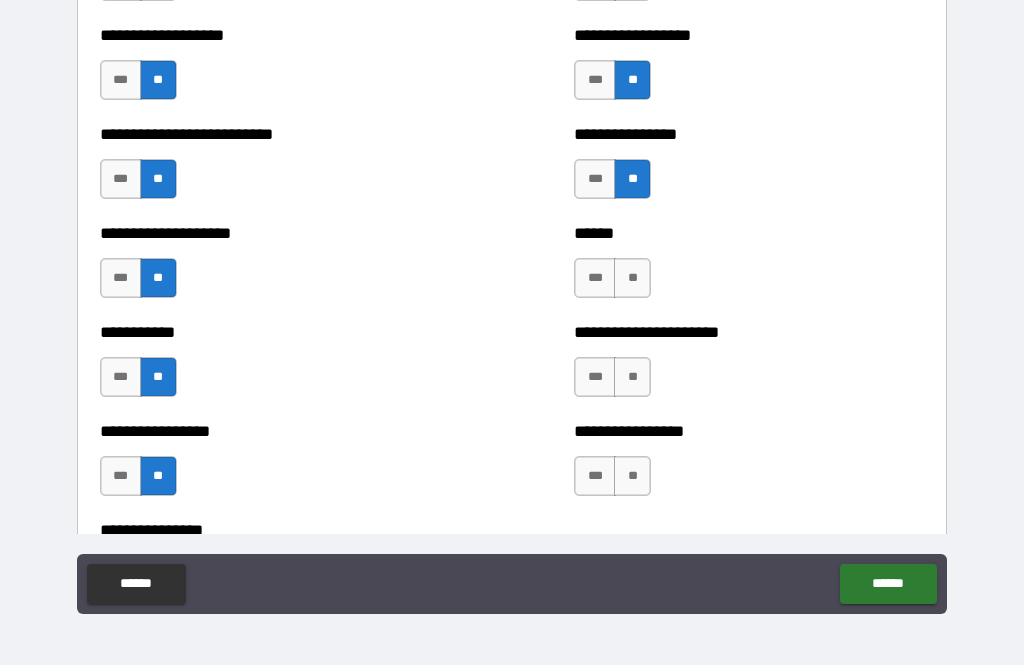 click on "**" at bounding box center [632, 278] 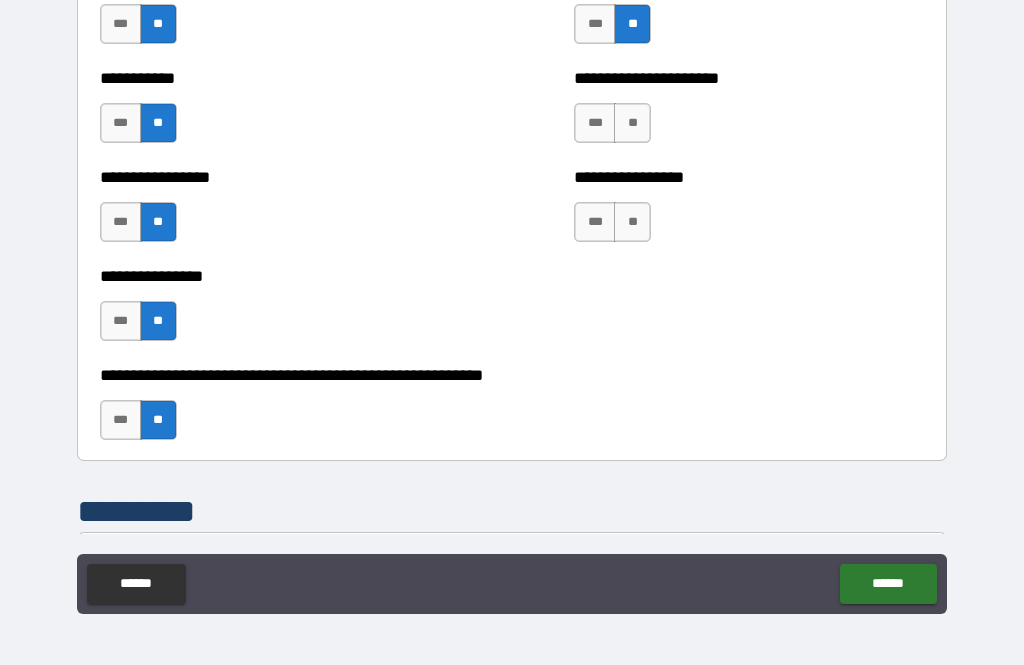 scroll, scrollTop: 5907, scrollLeft: 0, axis: vertical 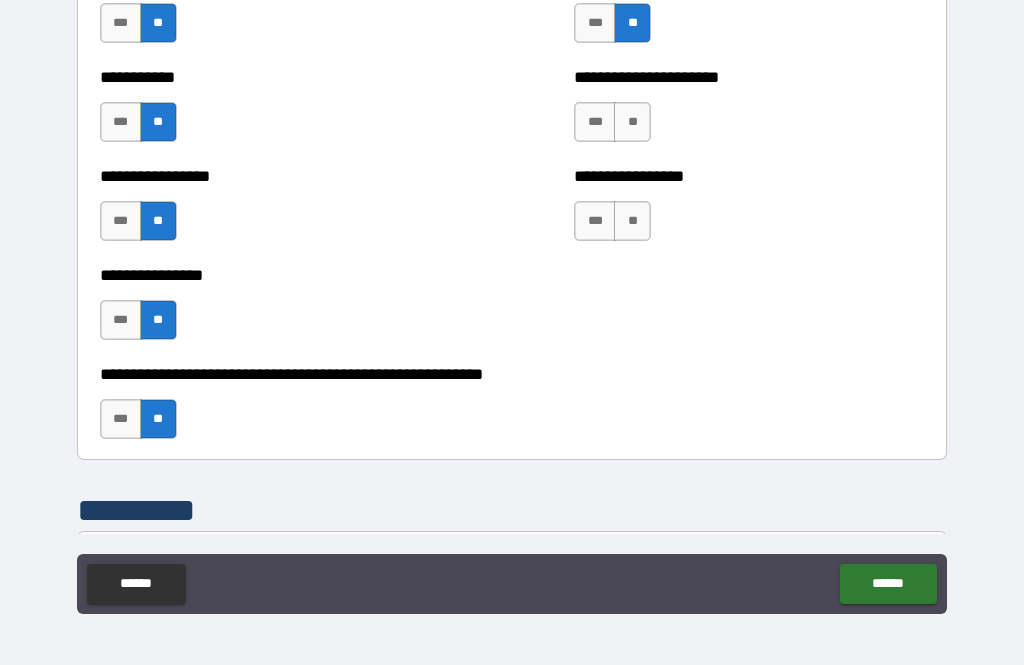 click on "**" at bounding box center (632, 122) 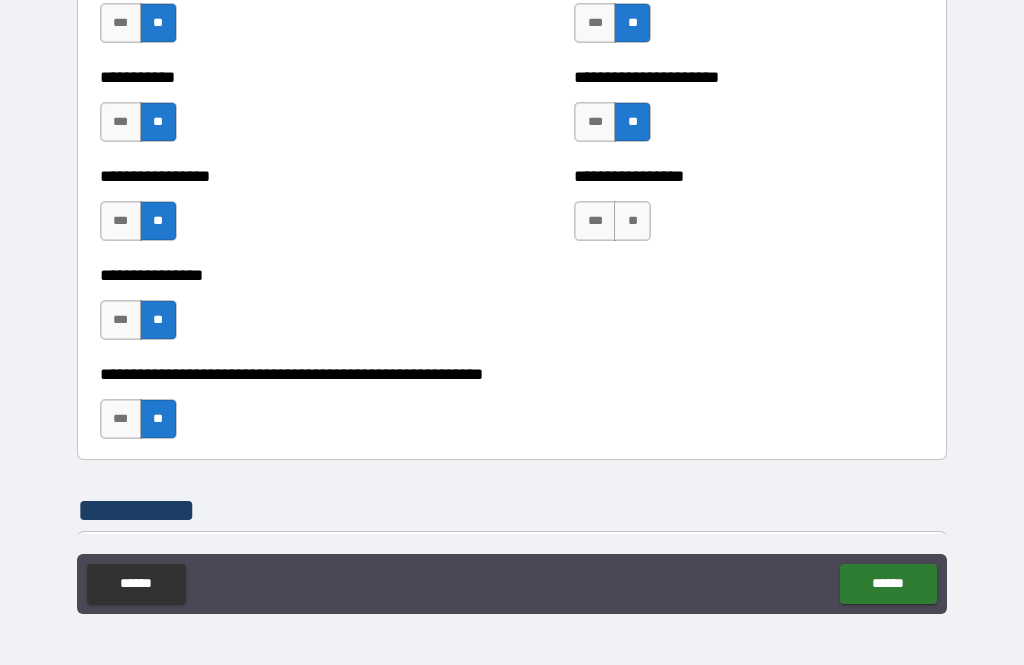 click on "**" at bounding box center [632, 221] 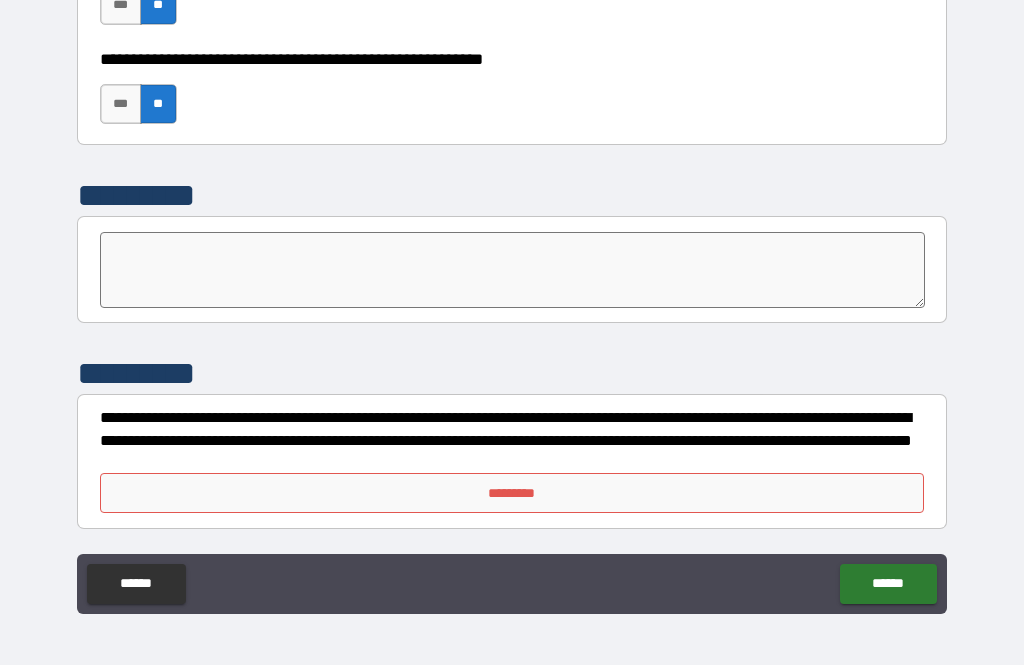 scroll, scrollTop: 6222, scrollLeft: 0, axis: vertical 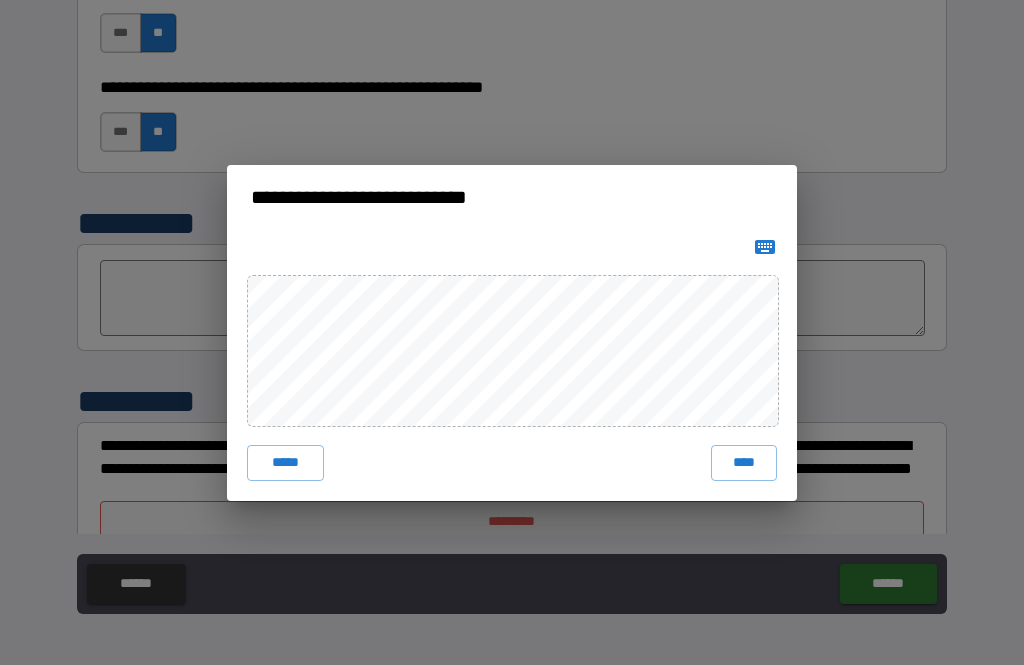click on "****" at bounding box center (744, 463) 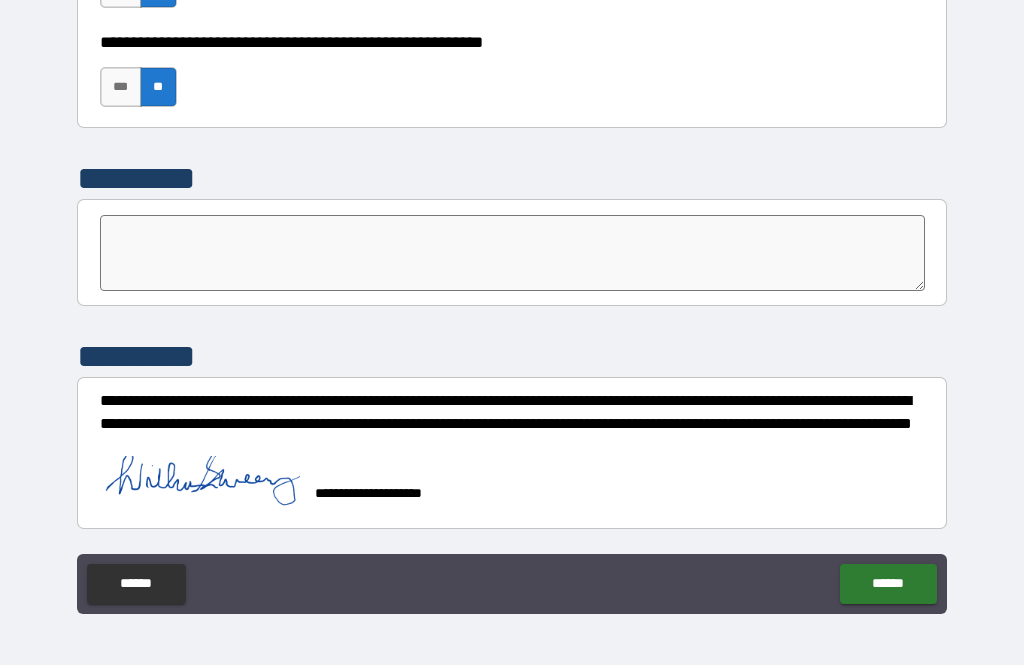 scroll, scrollTop: 6239, scrollLeft: 0, axis: vertical 